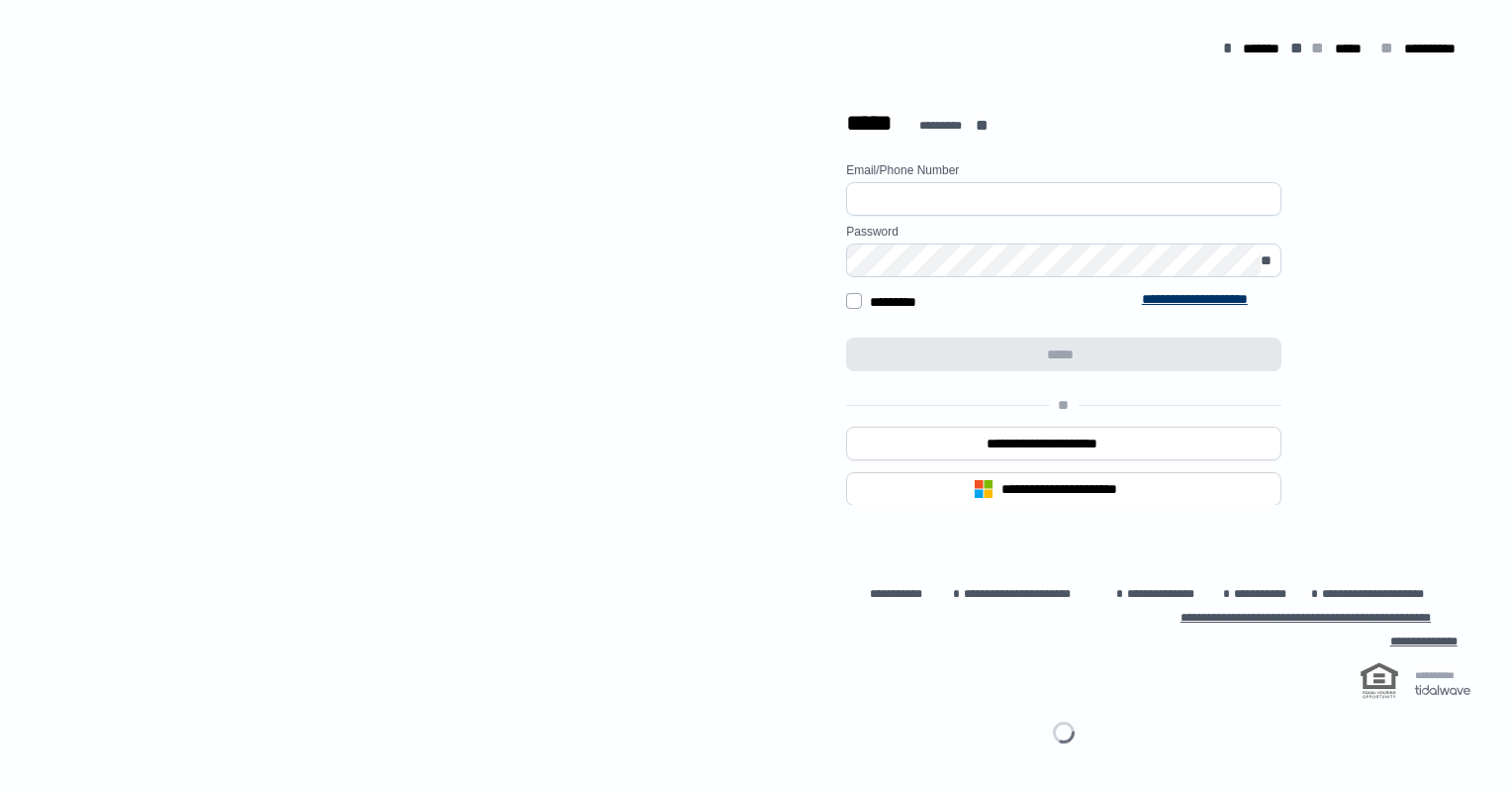 scroll, scrollTop: 0, scrollLeft: 0, axis: both 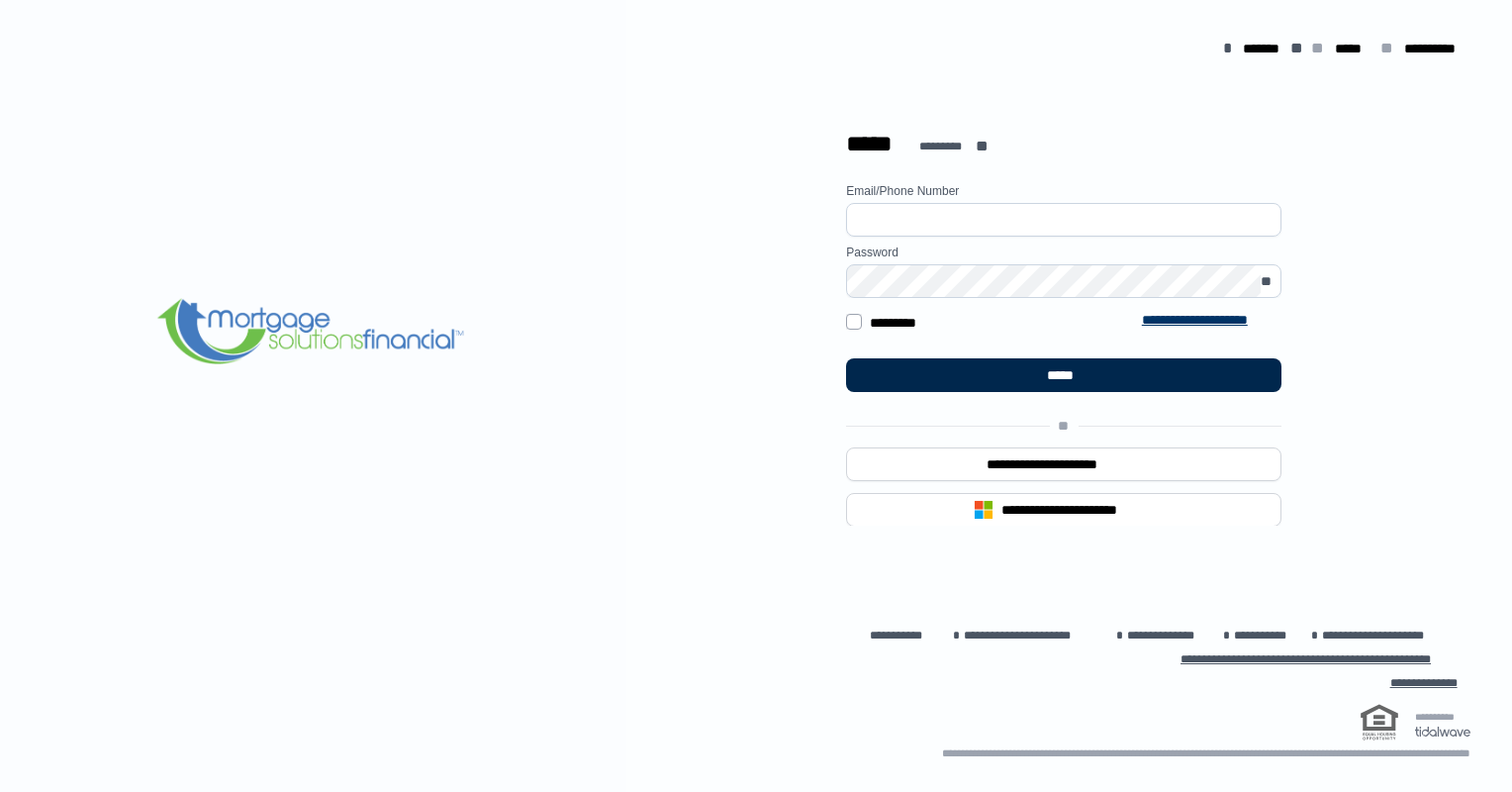 type on "**********" 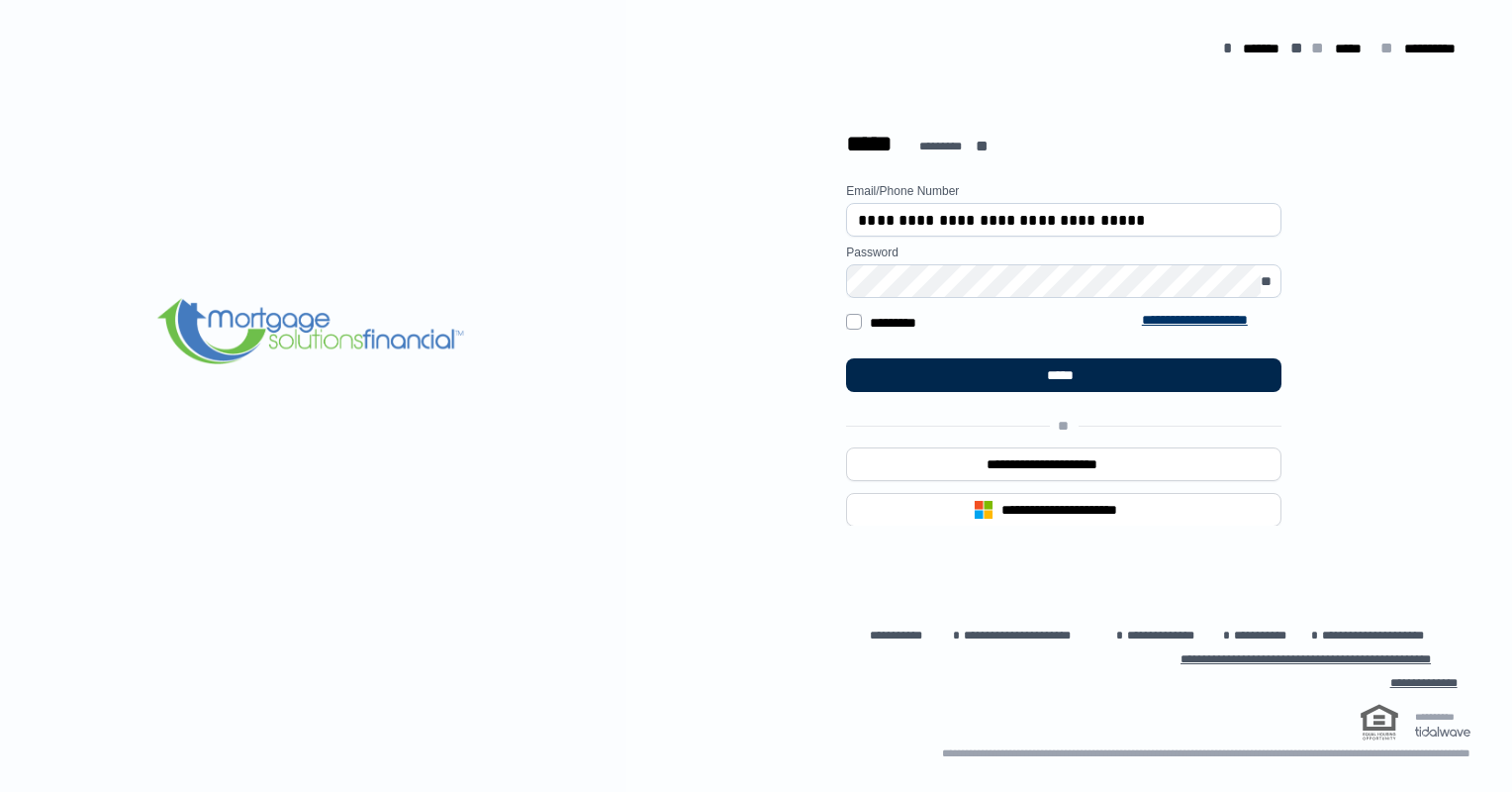 click on "*****" at bounding box center [1064, 375] 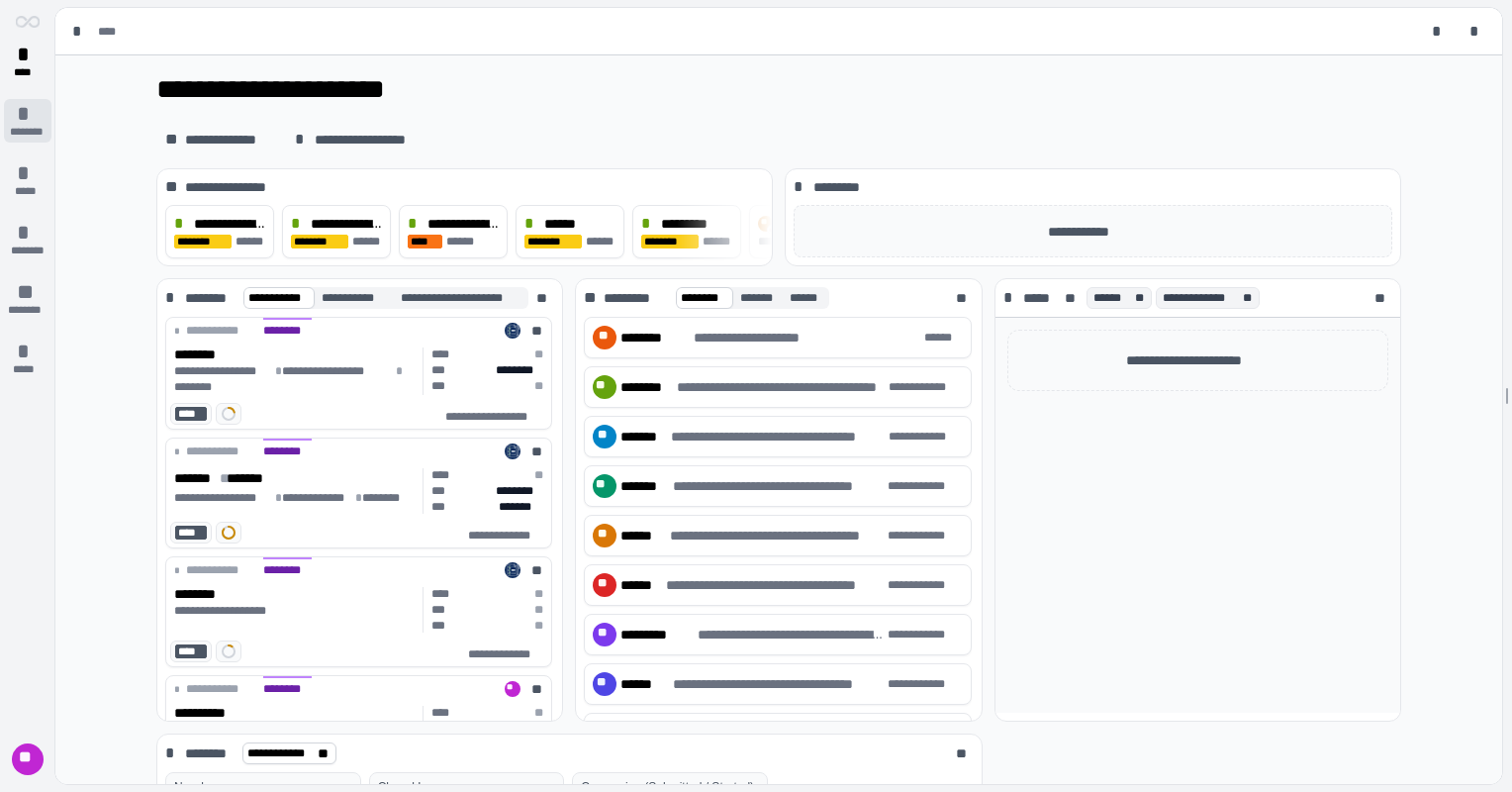 click on "*" at bounding box center (28, 114) 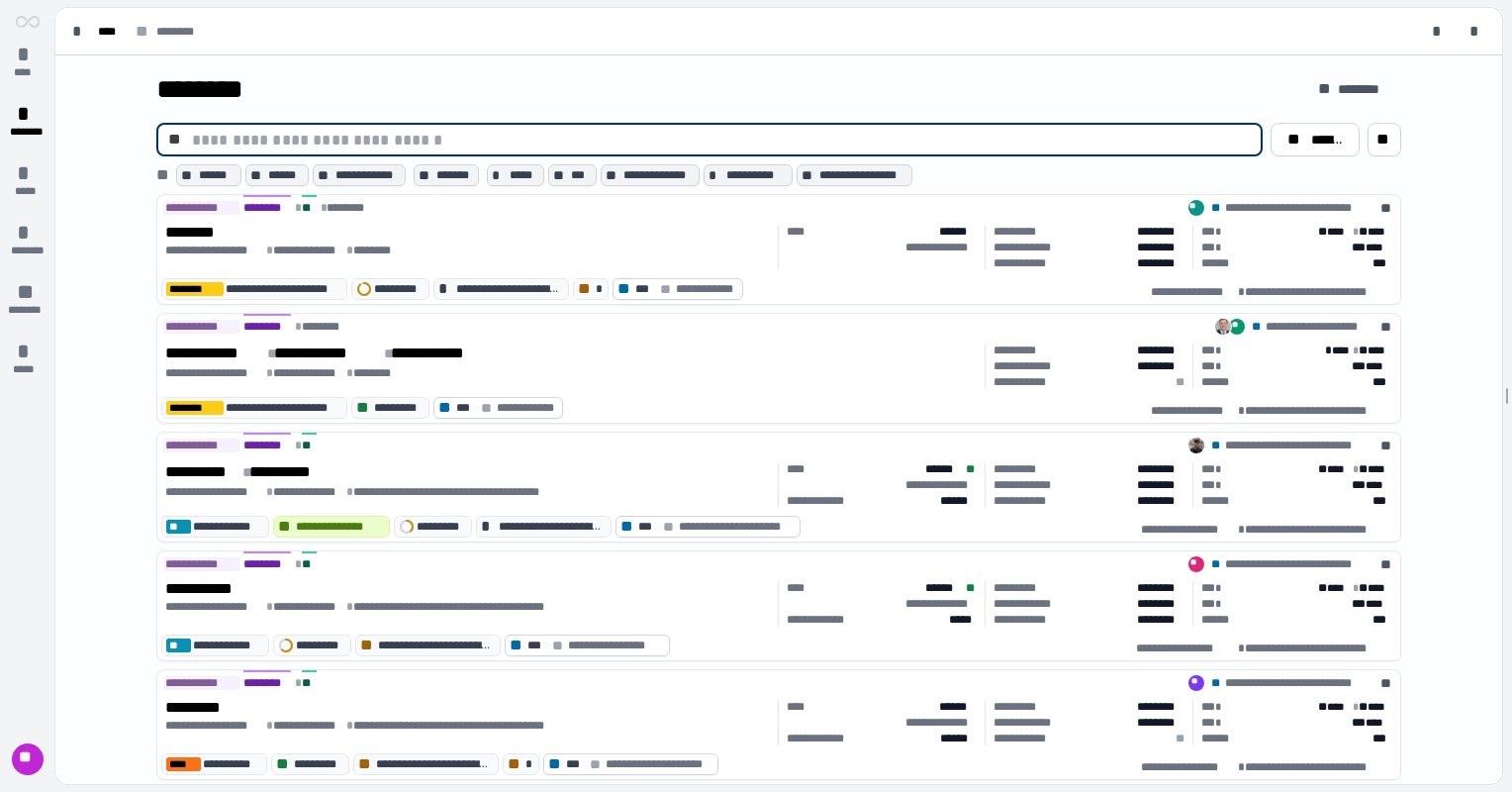 click at bounding box center (721, 140) 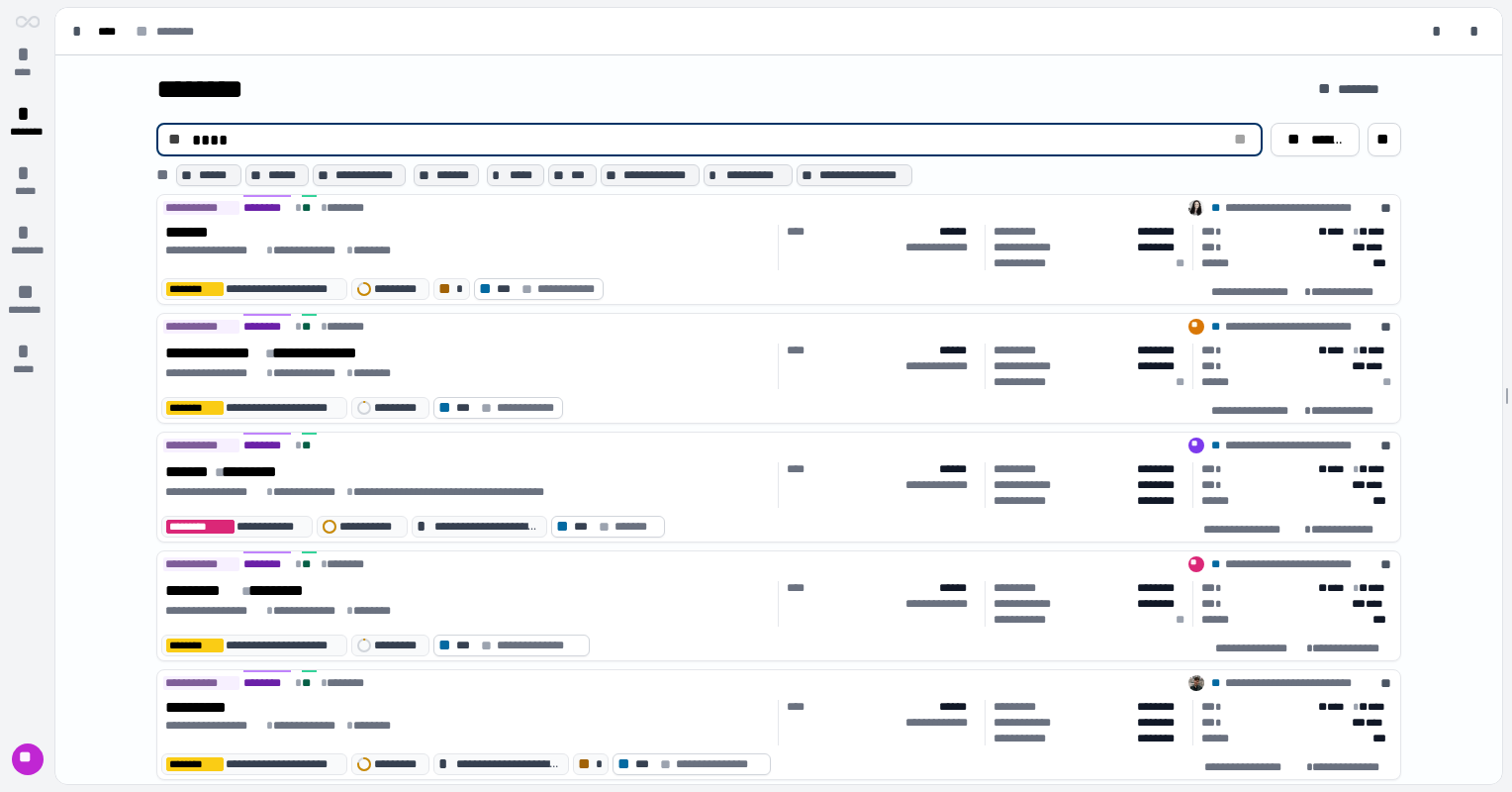 click on "****" at bounding box center [705, 140] 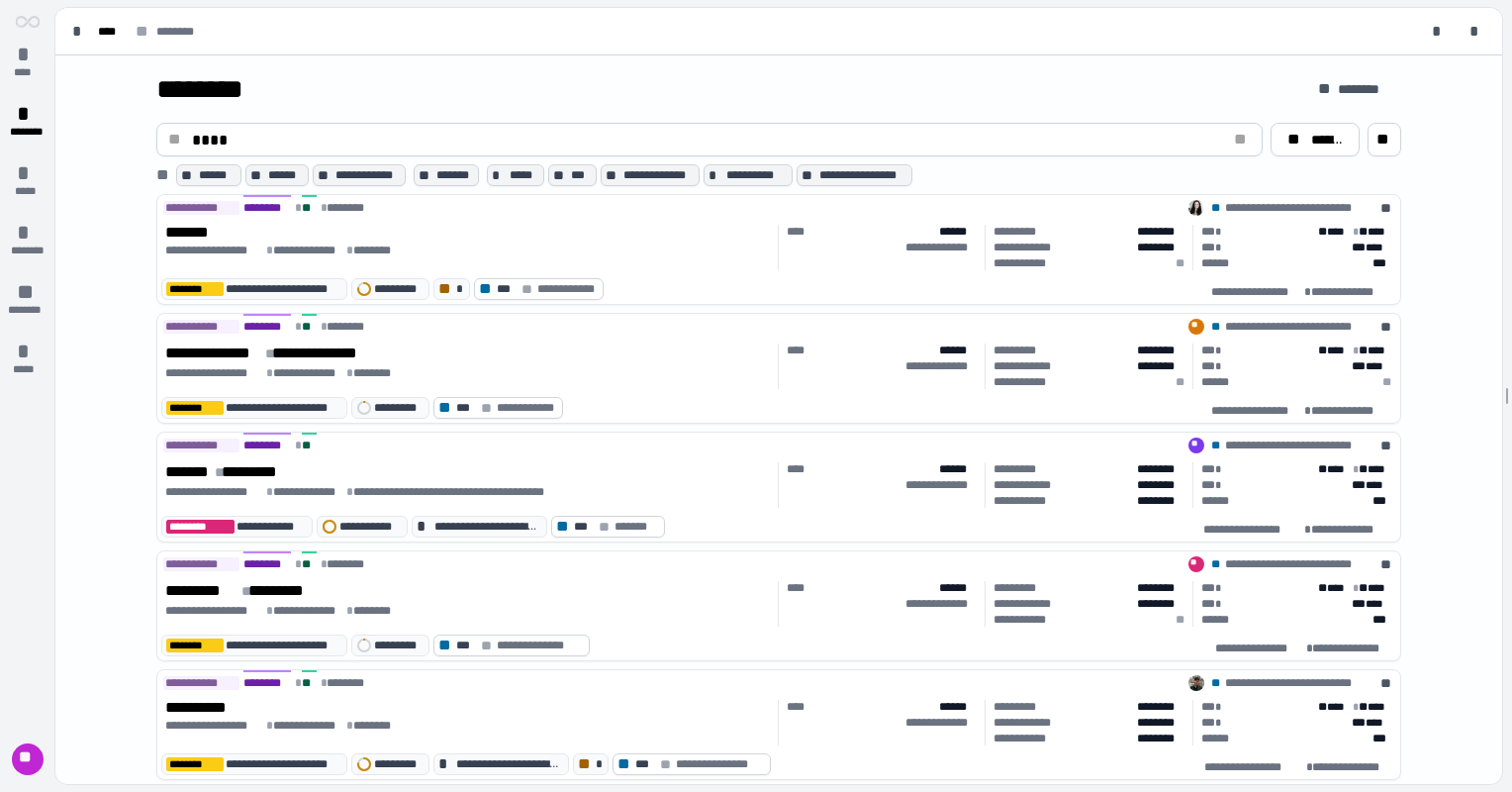 drag, startPoint x: 435, startPoint y: 126, endPoint x: 466, endPoint y: 130, distance: 31.257 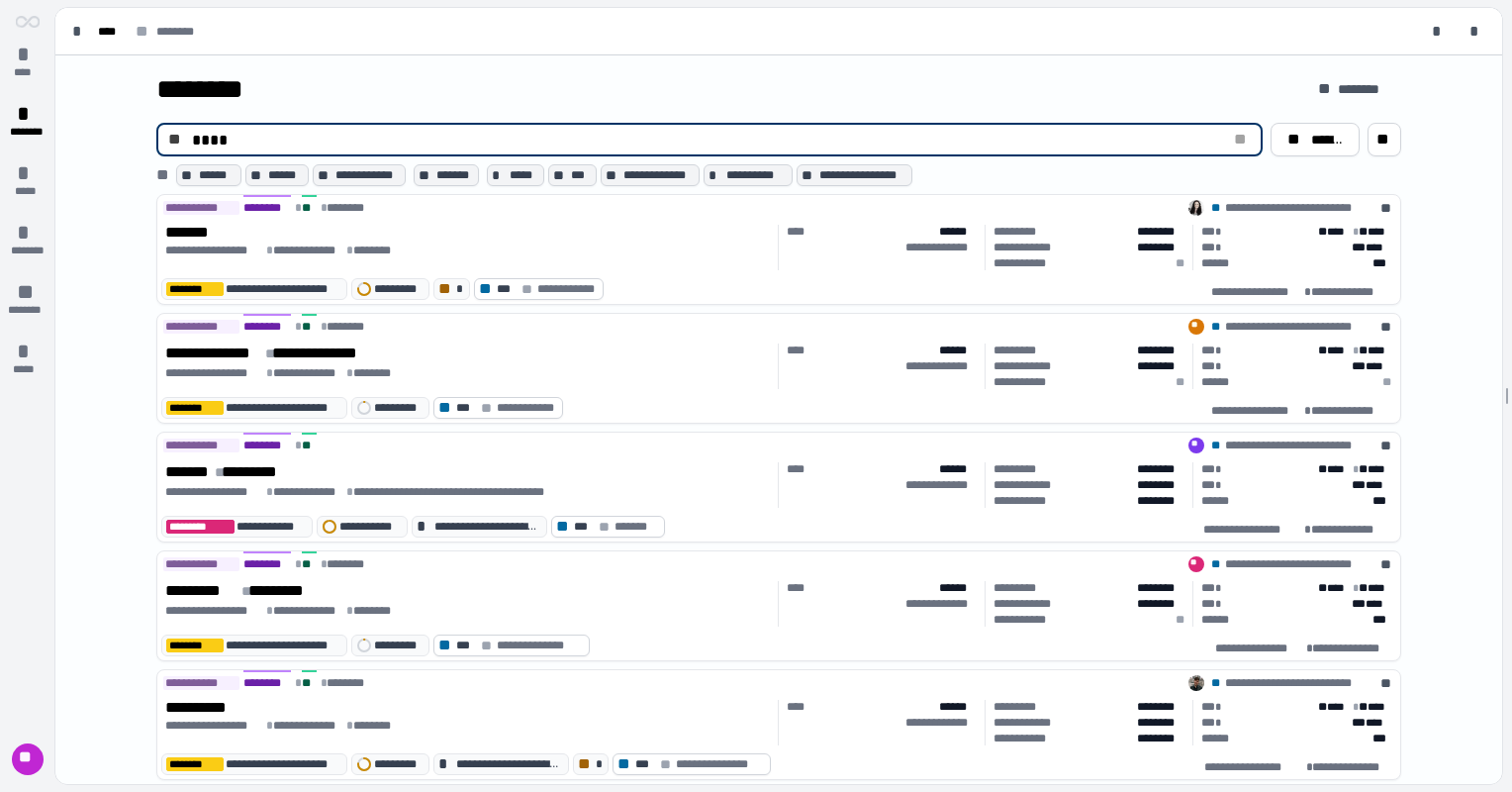 click on "****" at bounding box center [705, 140] 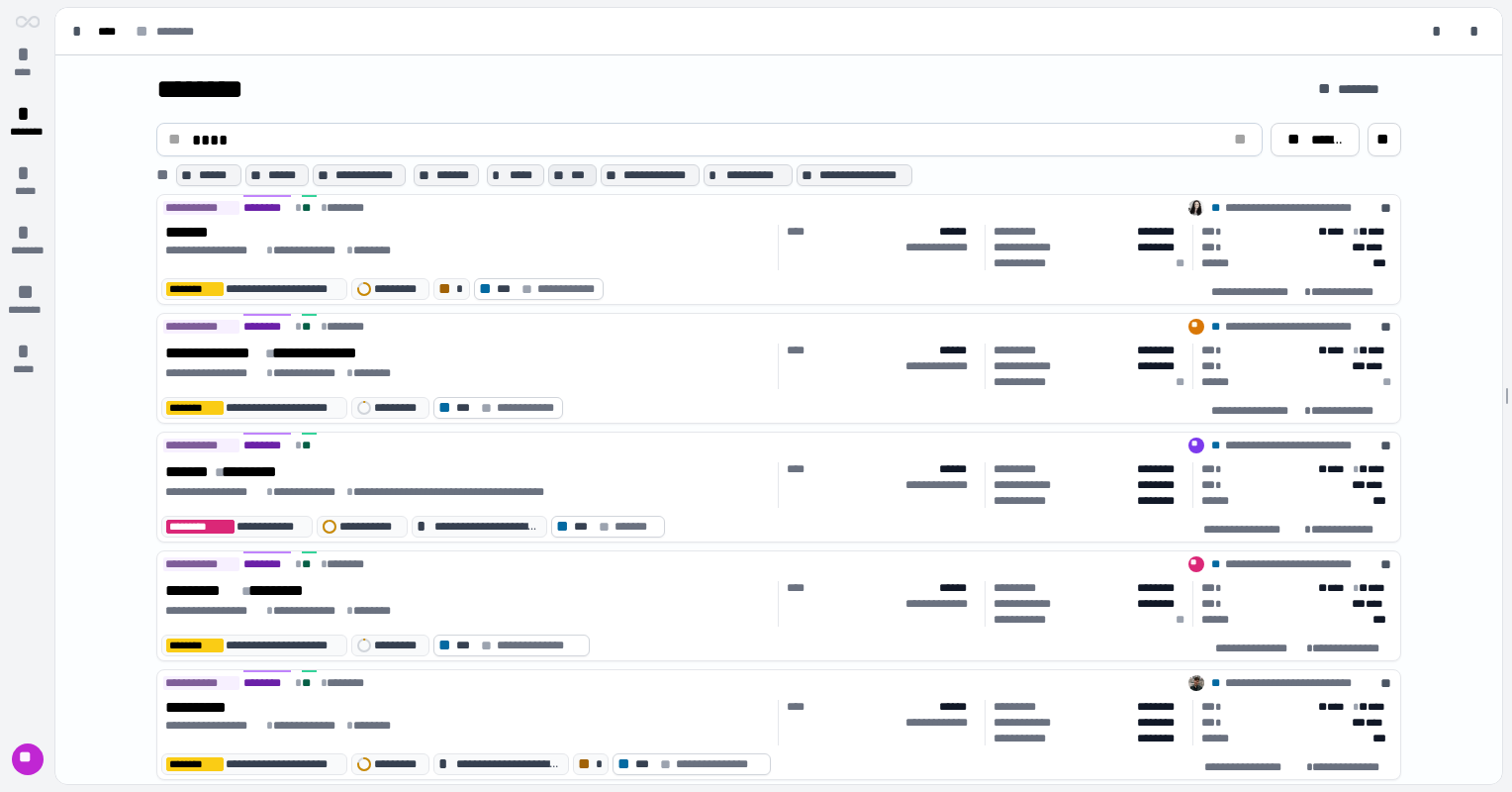 click on "** ** [NUMBER] ** [NUMBER] ** [NUMBER] ** [NUMBER] ** [NUMBER] * [NUMBER] ** [NUMBER] ** [NUMBER] ** [NUMBER] * [NUMBER] ** [NUMBER] ** [NUMBER]" at bounding box center [779, 175] 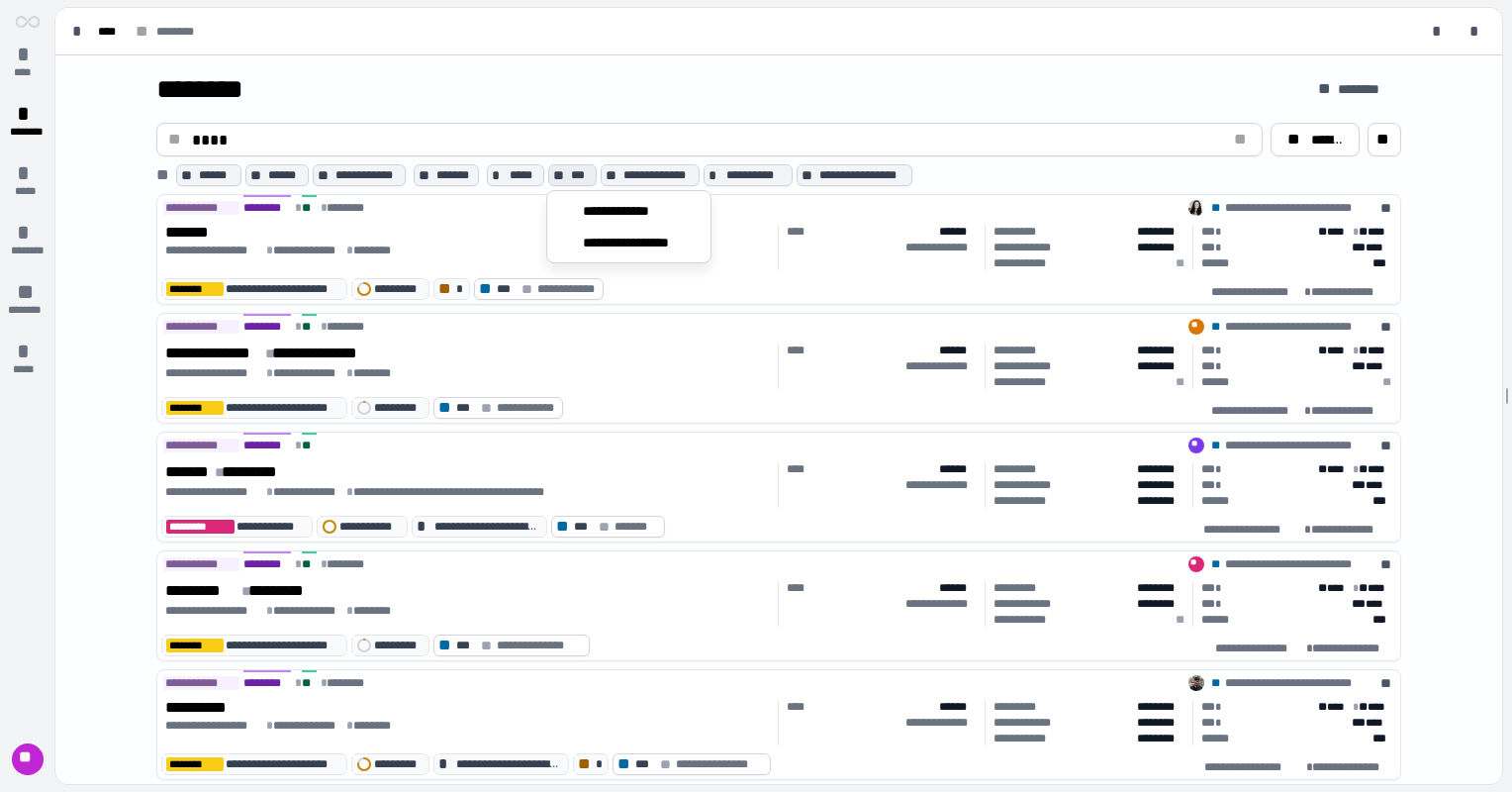 click on "****" at bounding box center [705, 140] 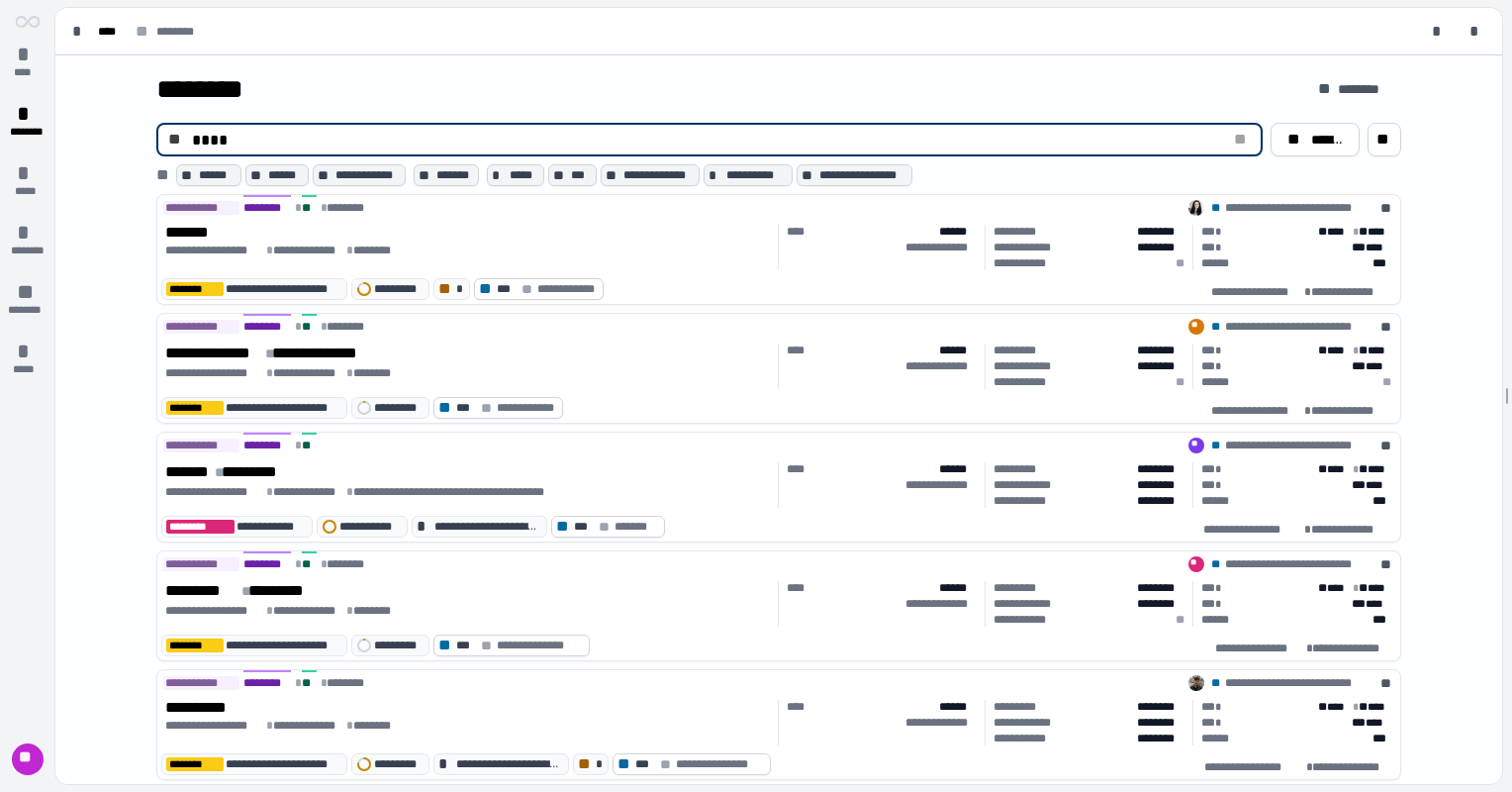 click on "****" at bounding box center [705, 140] 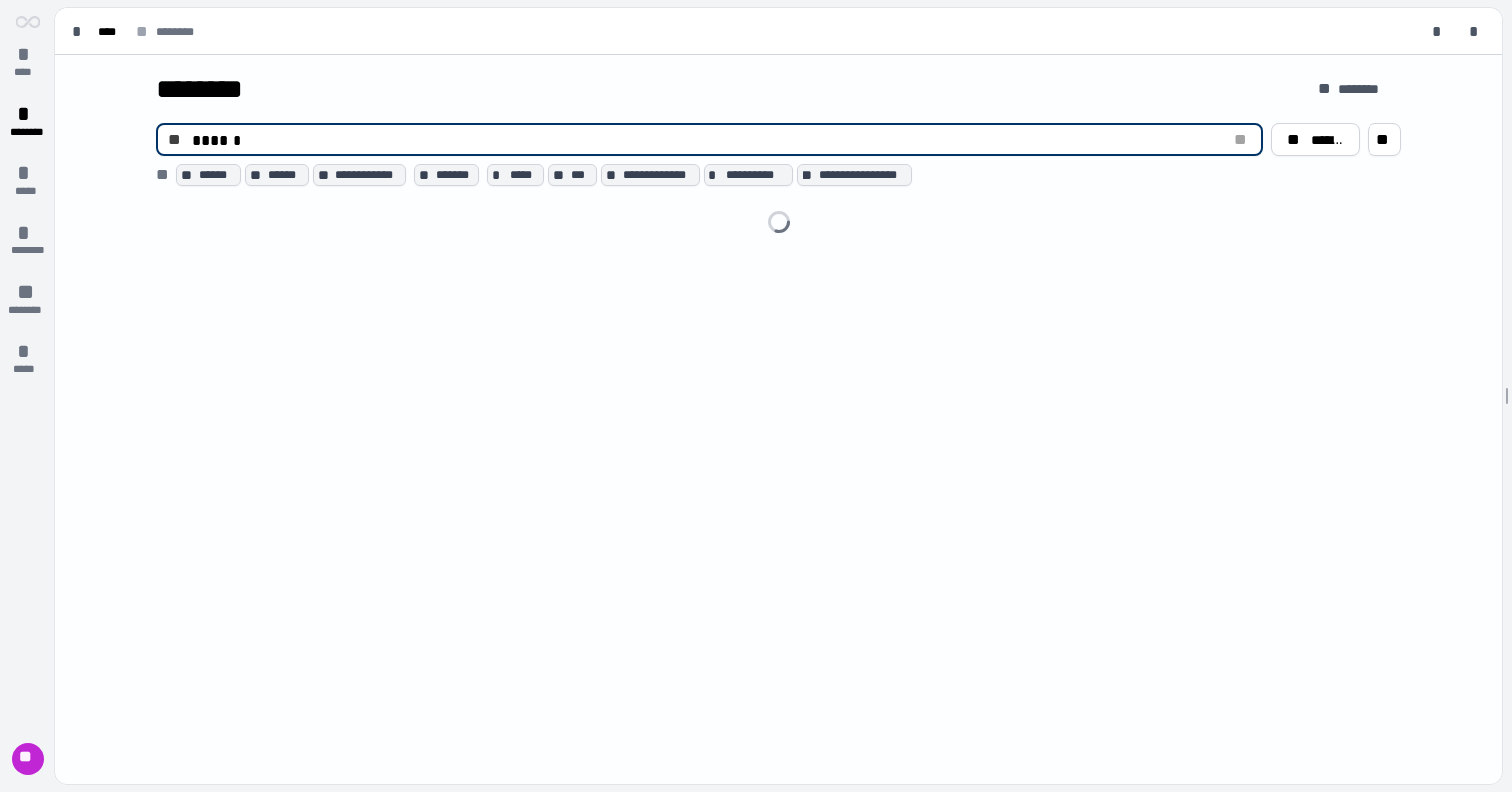 click on "******" at bounding box center (705, 140) 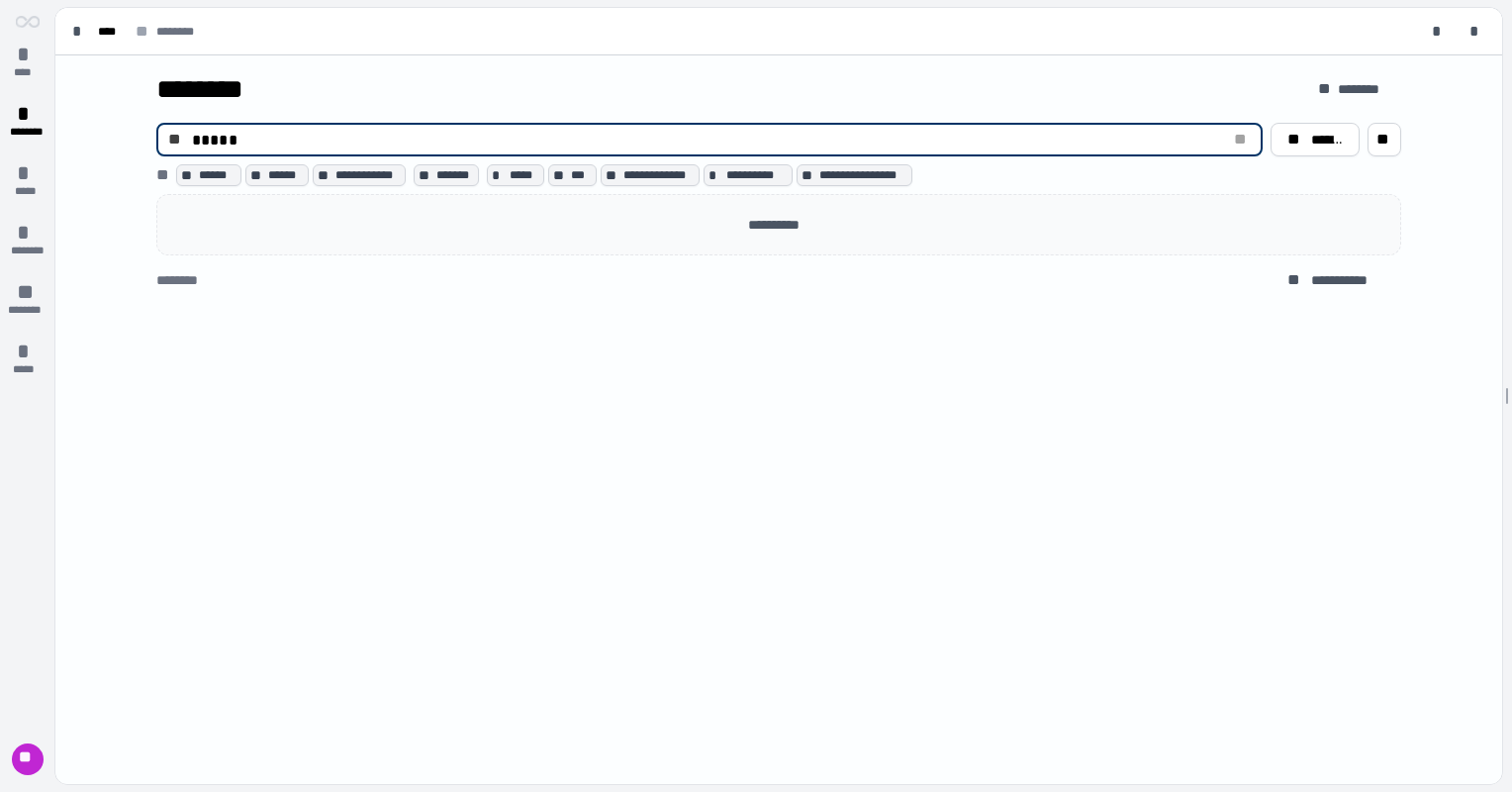 type on "*****" 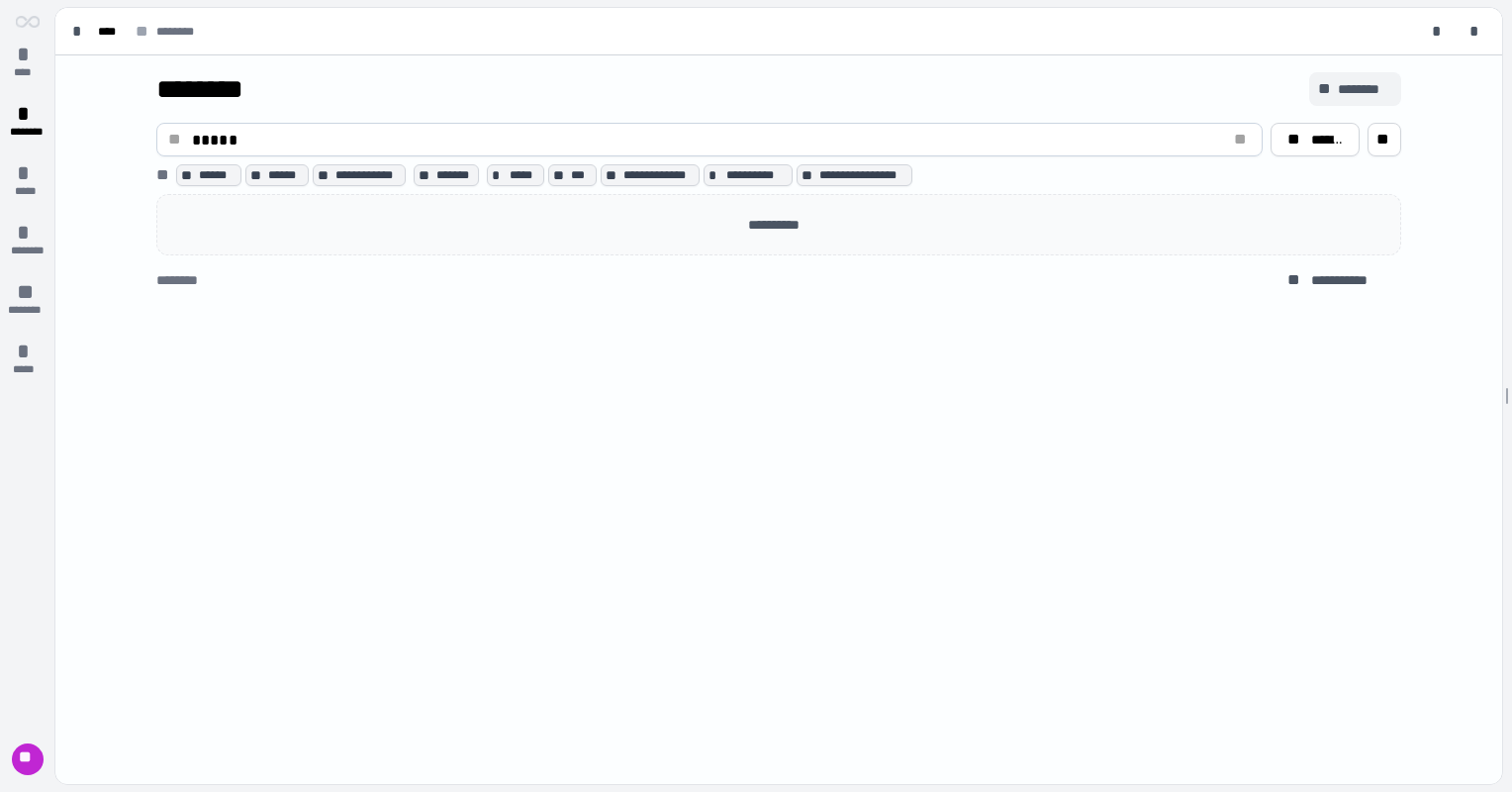 click on "********" at bounding box center [1366, 89] 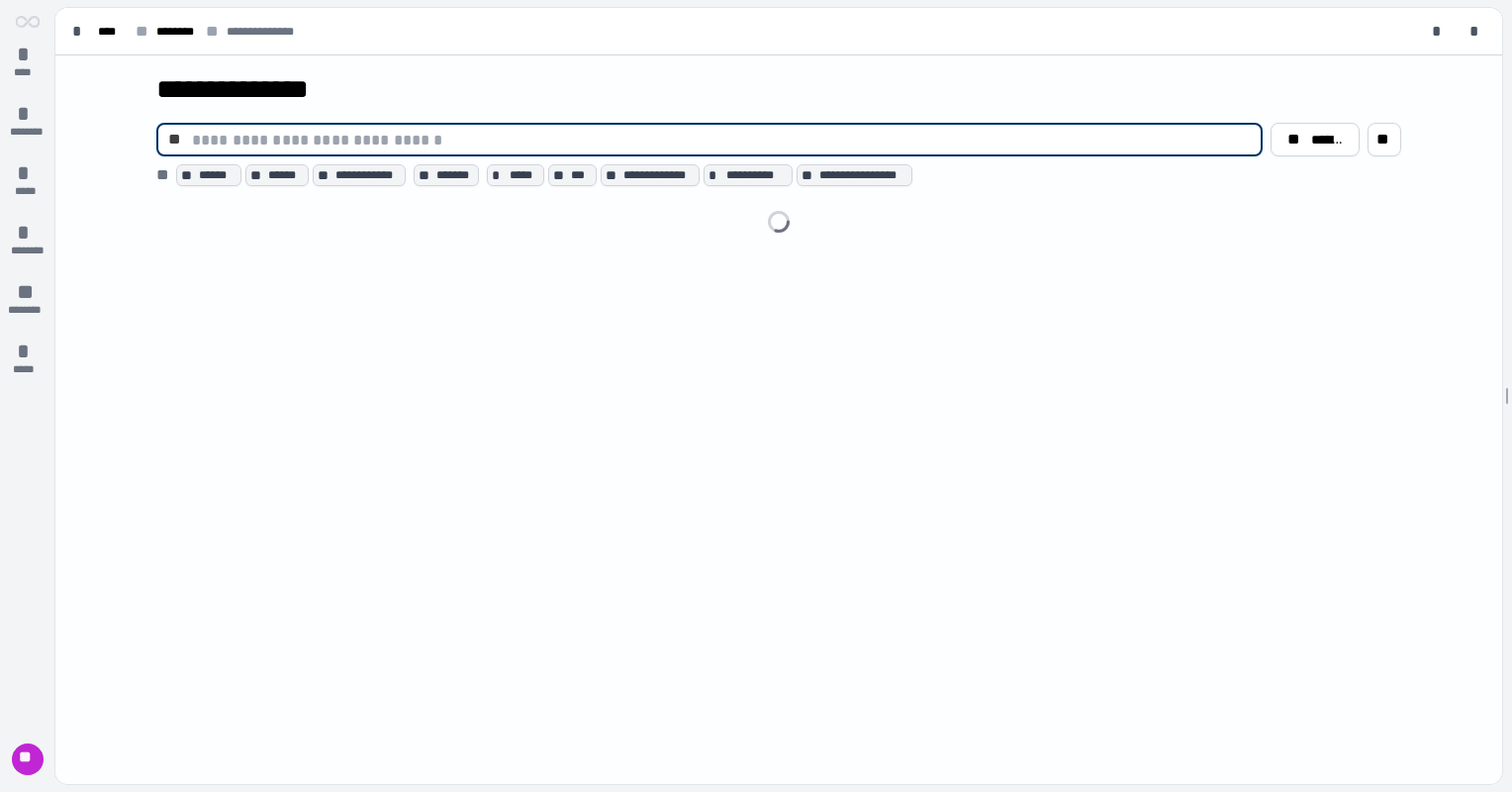 click at bounding box center (721, 140) 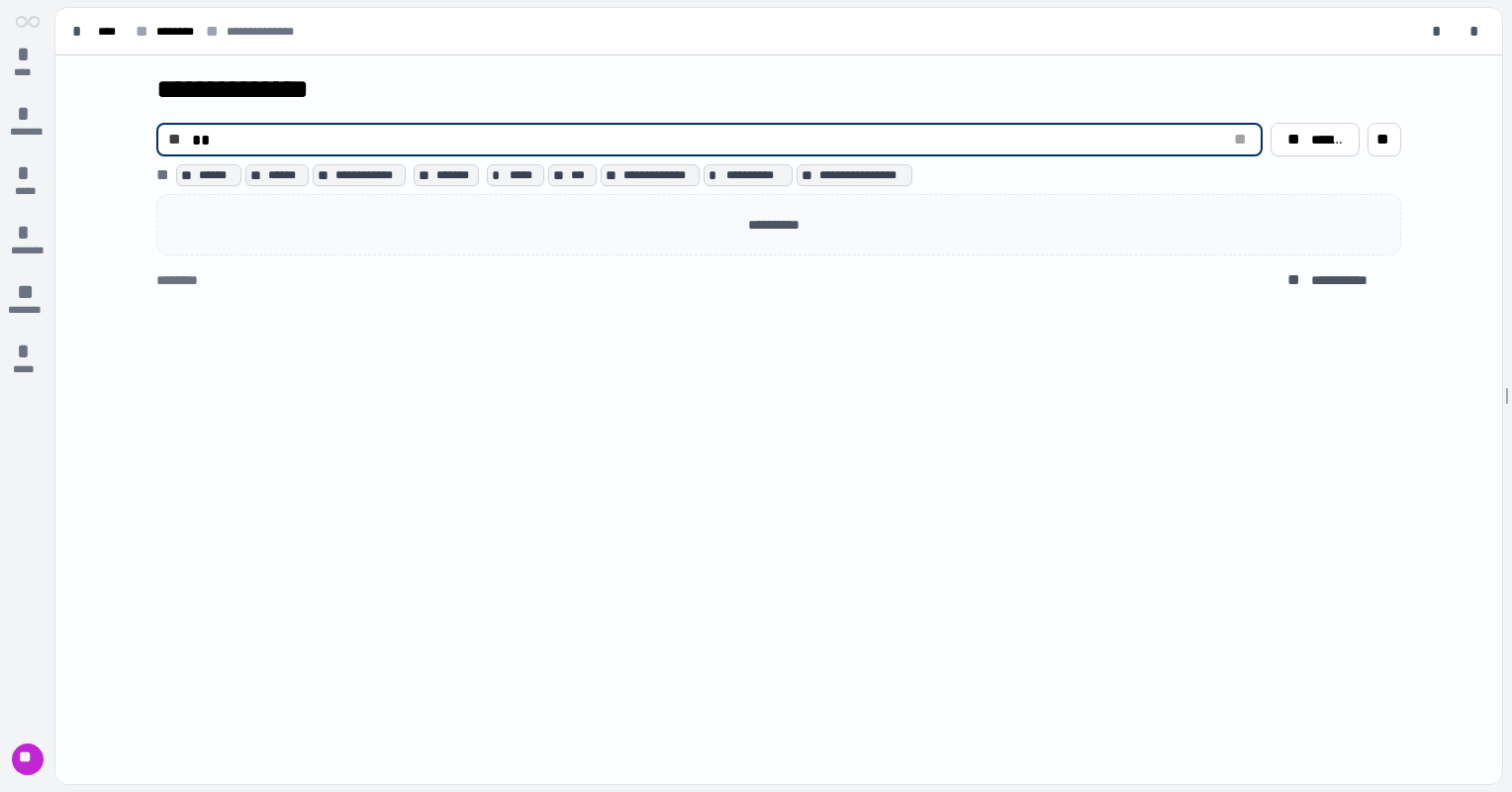type on "*" 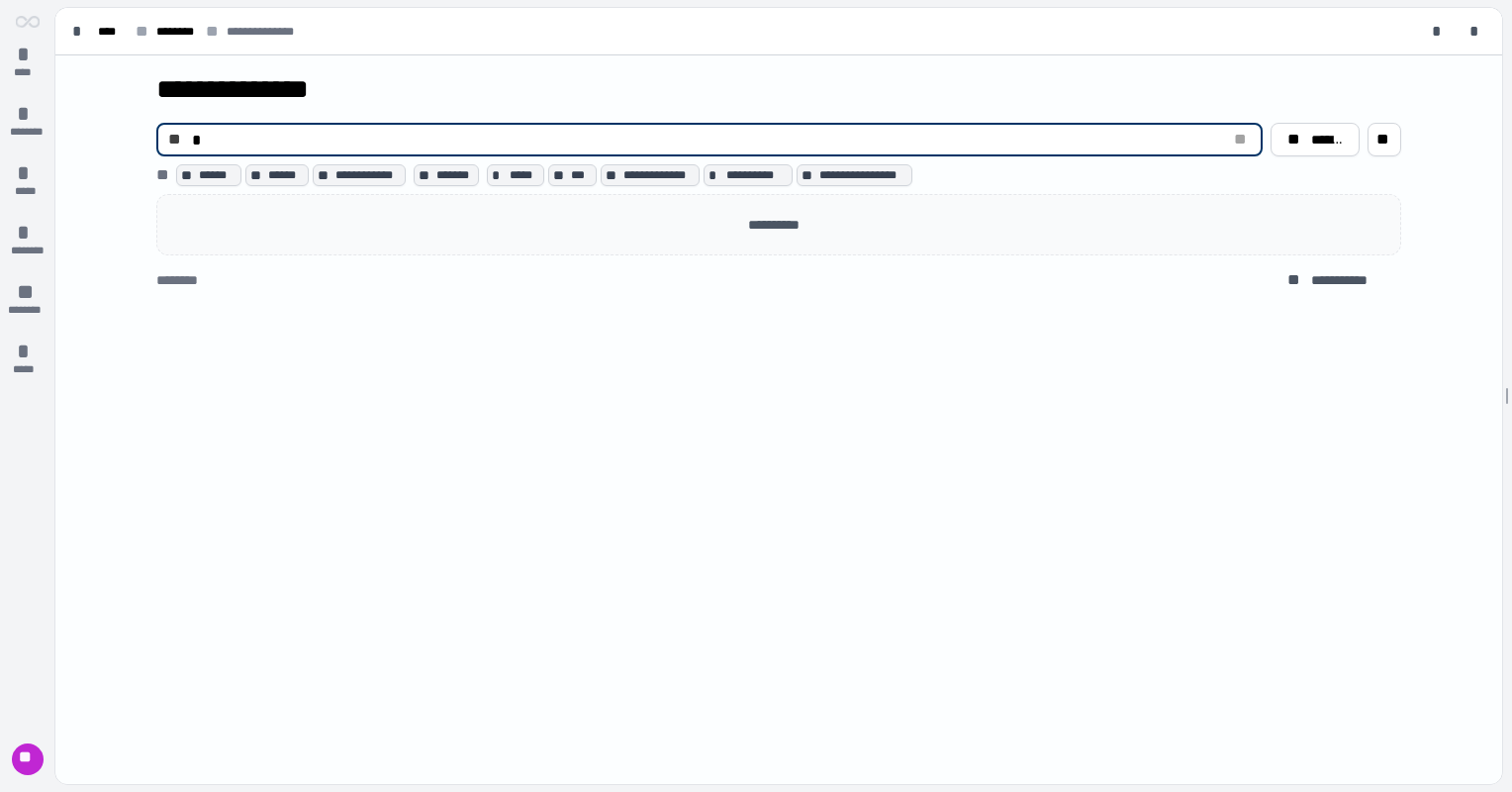 type 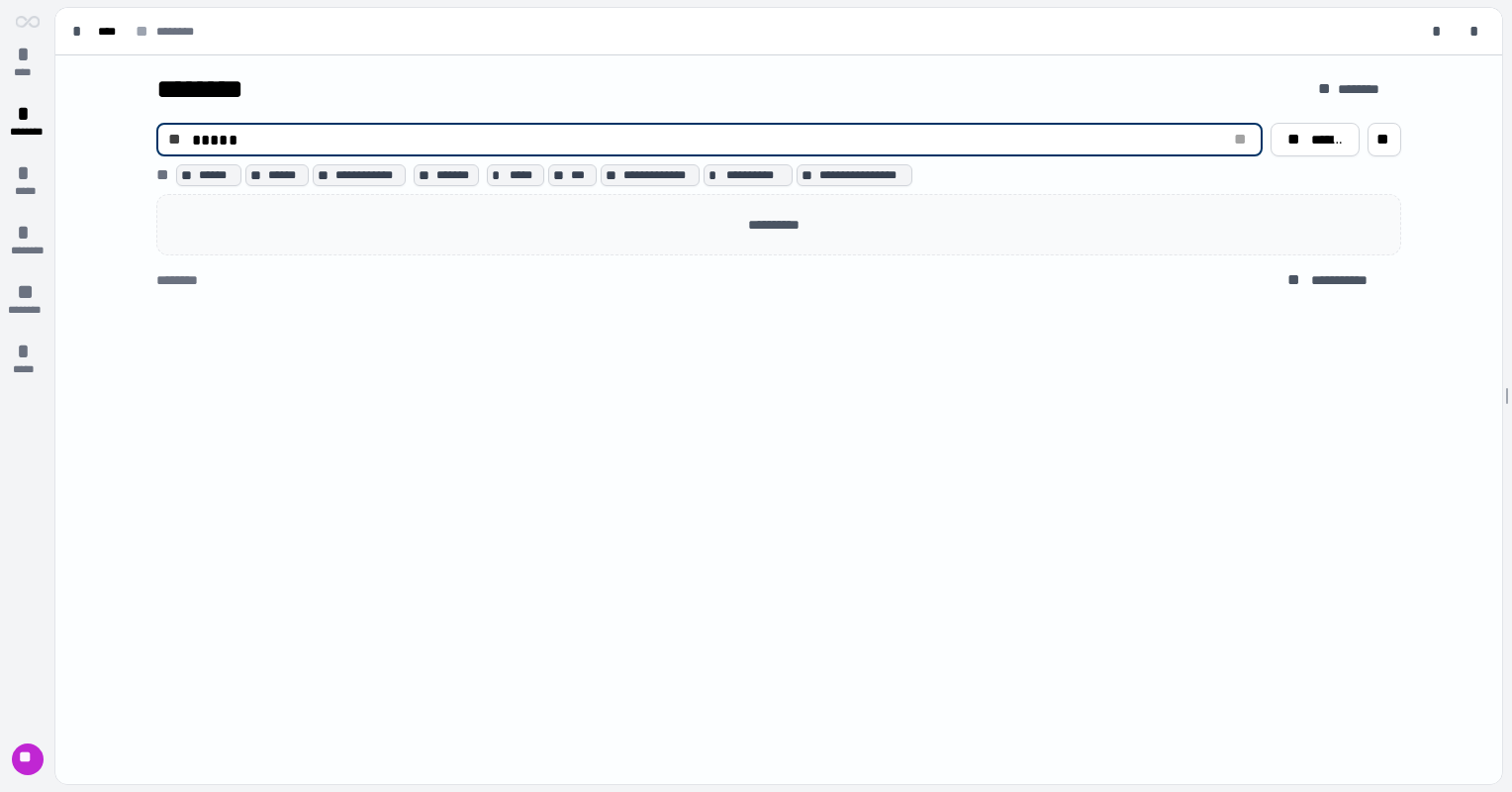 drag, startPoint x: 321, startPoint y: 146, endPoint x: 146, endPoint y: 114, distance: 177.90166 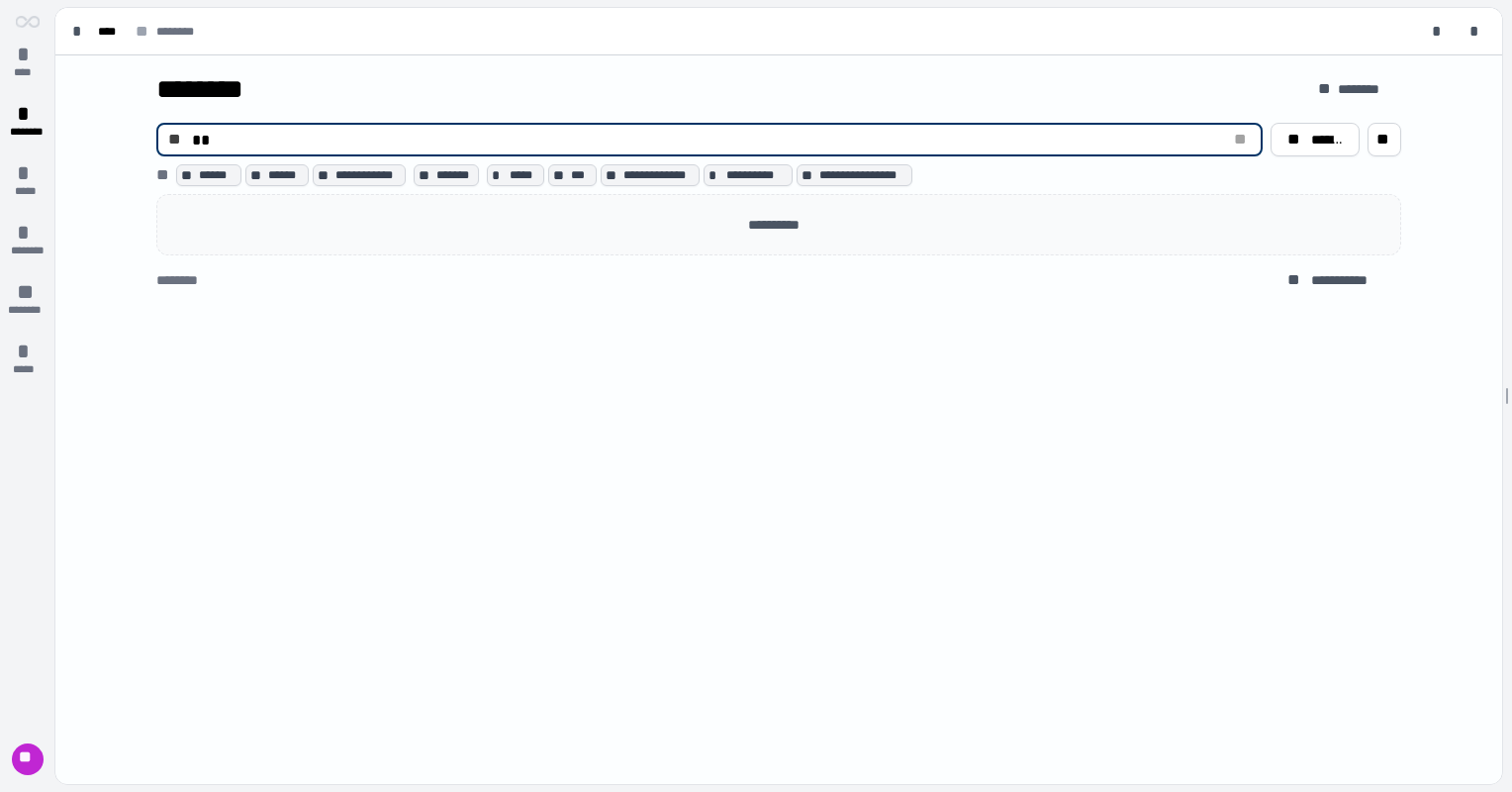 type on "*" 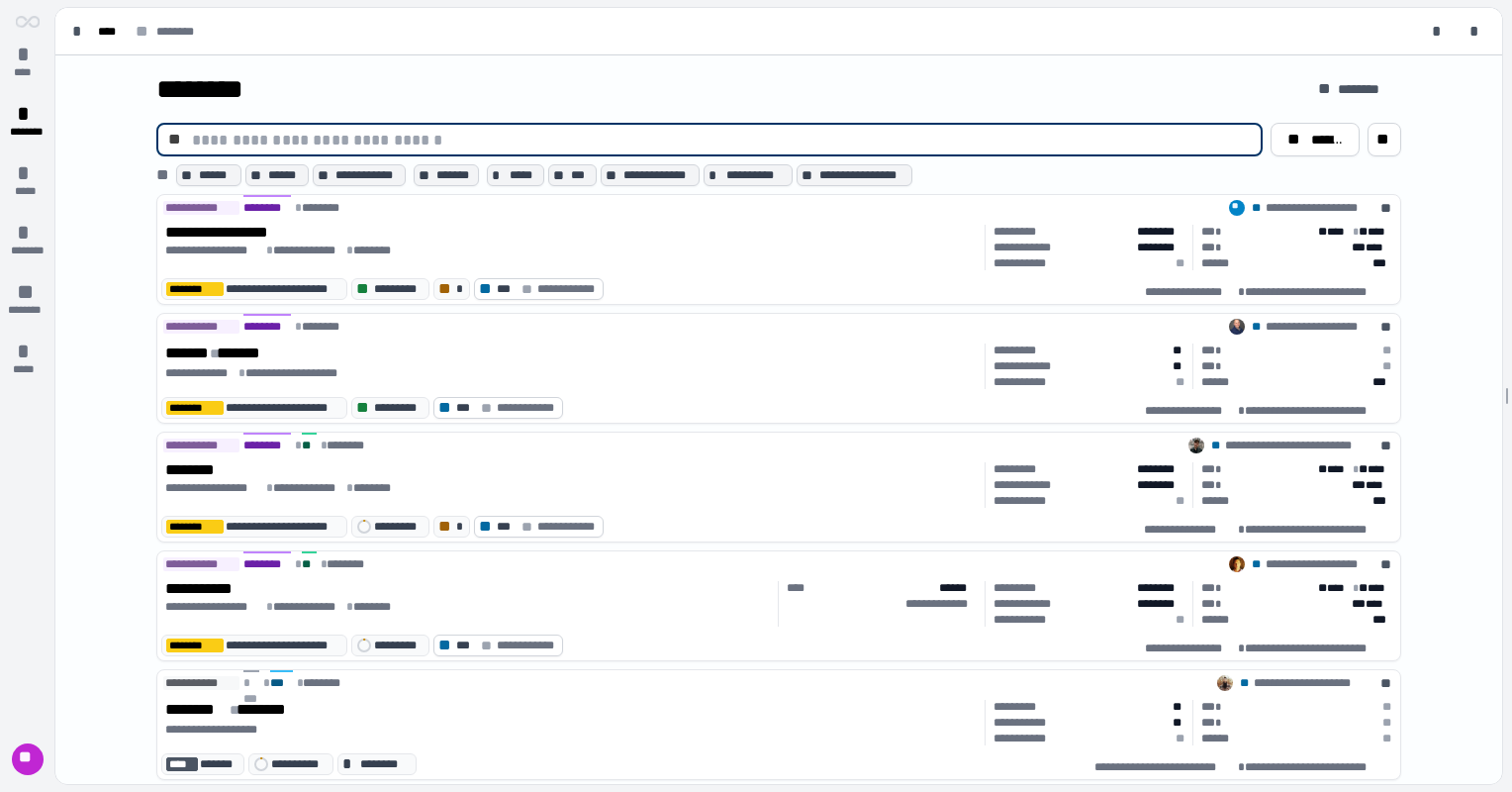 type 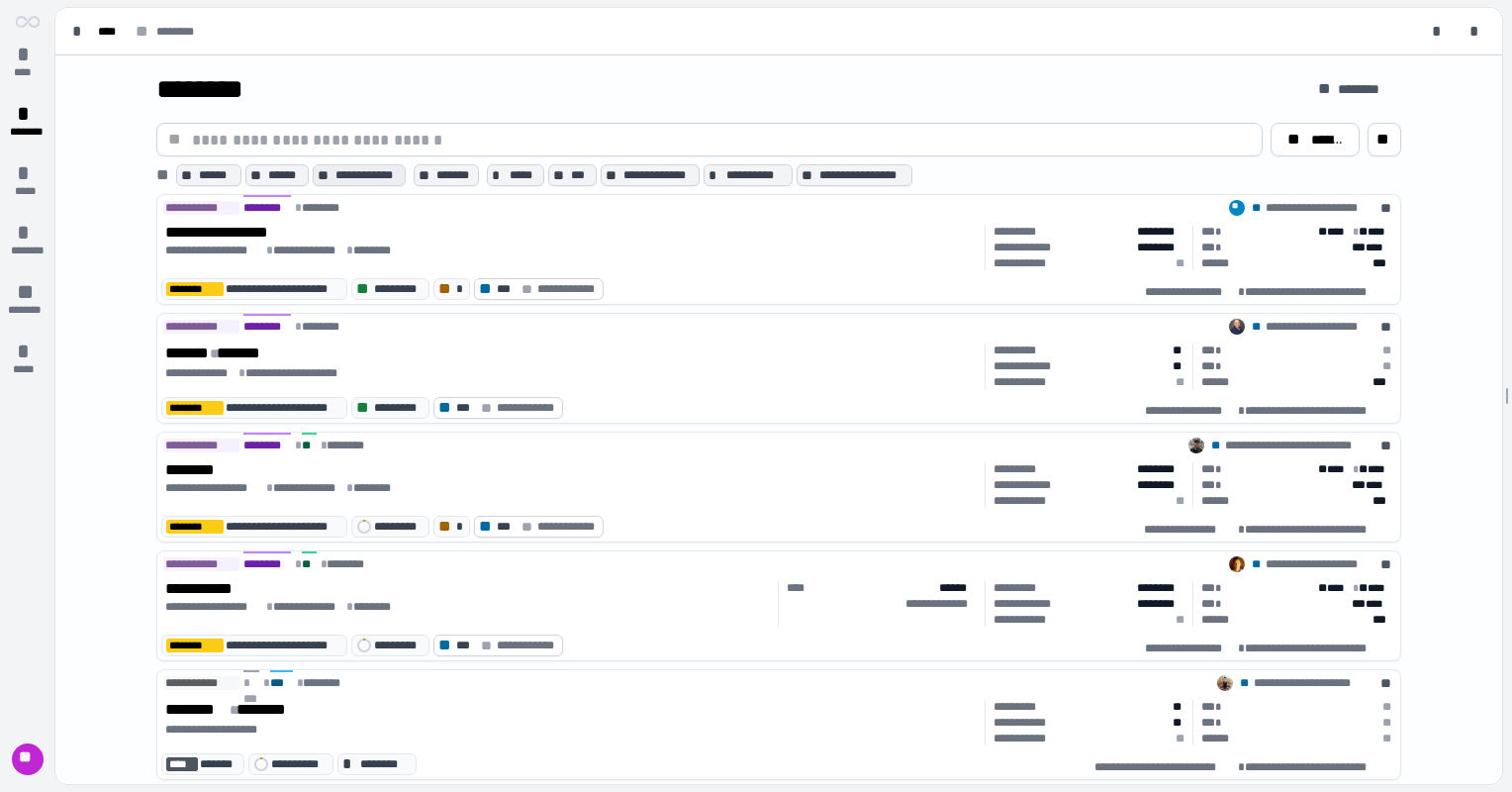 click on "**********" at bounding box center [368, 175] 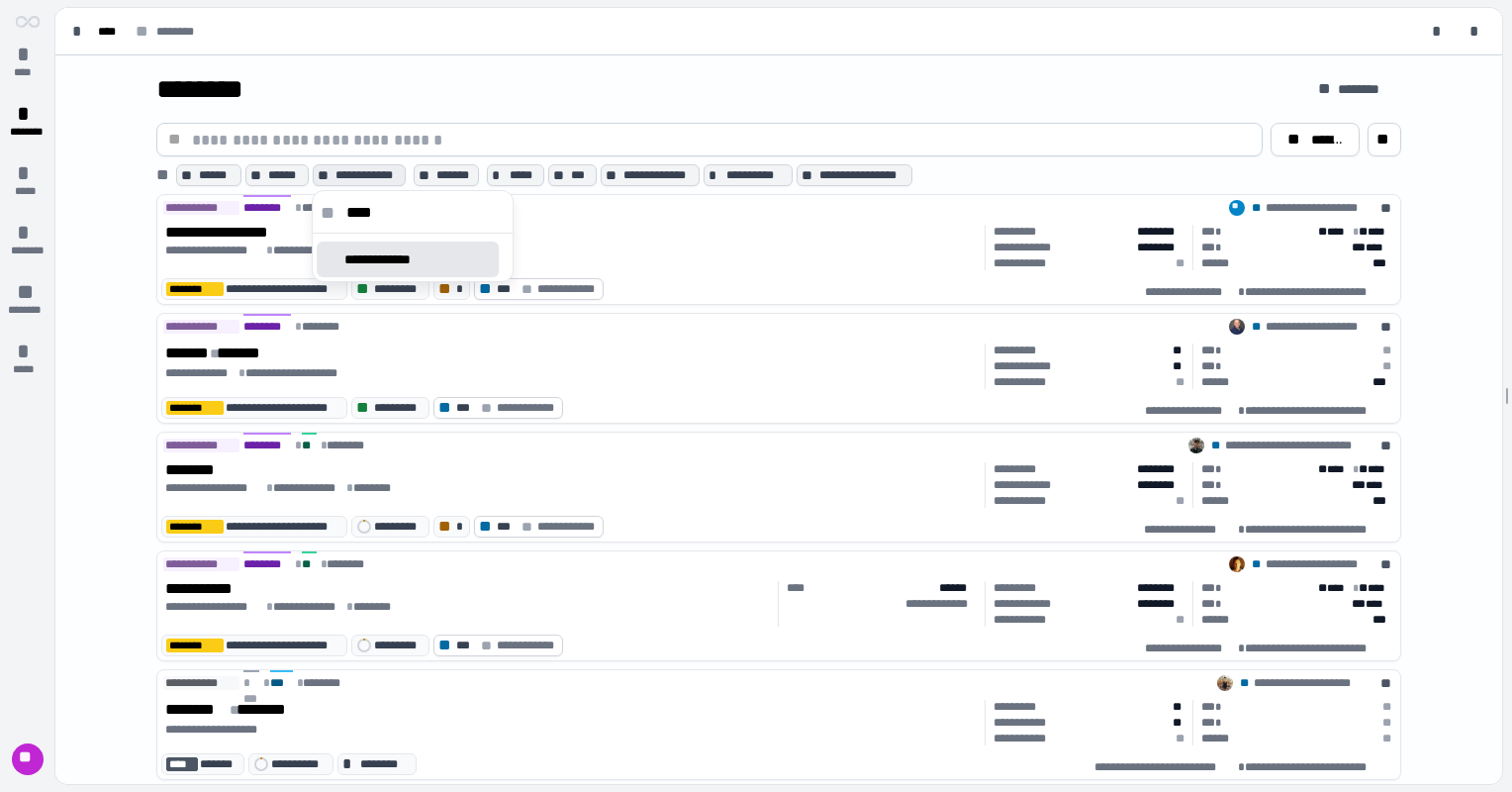 type on "****" 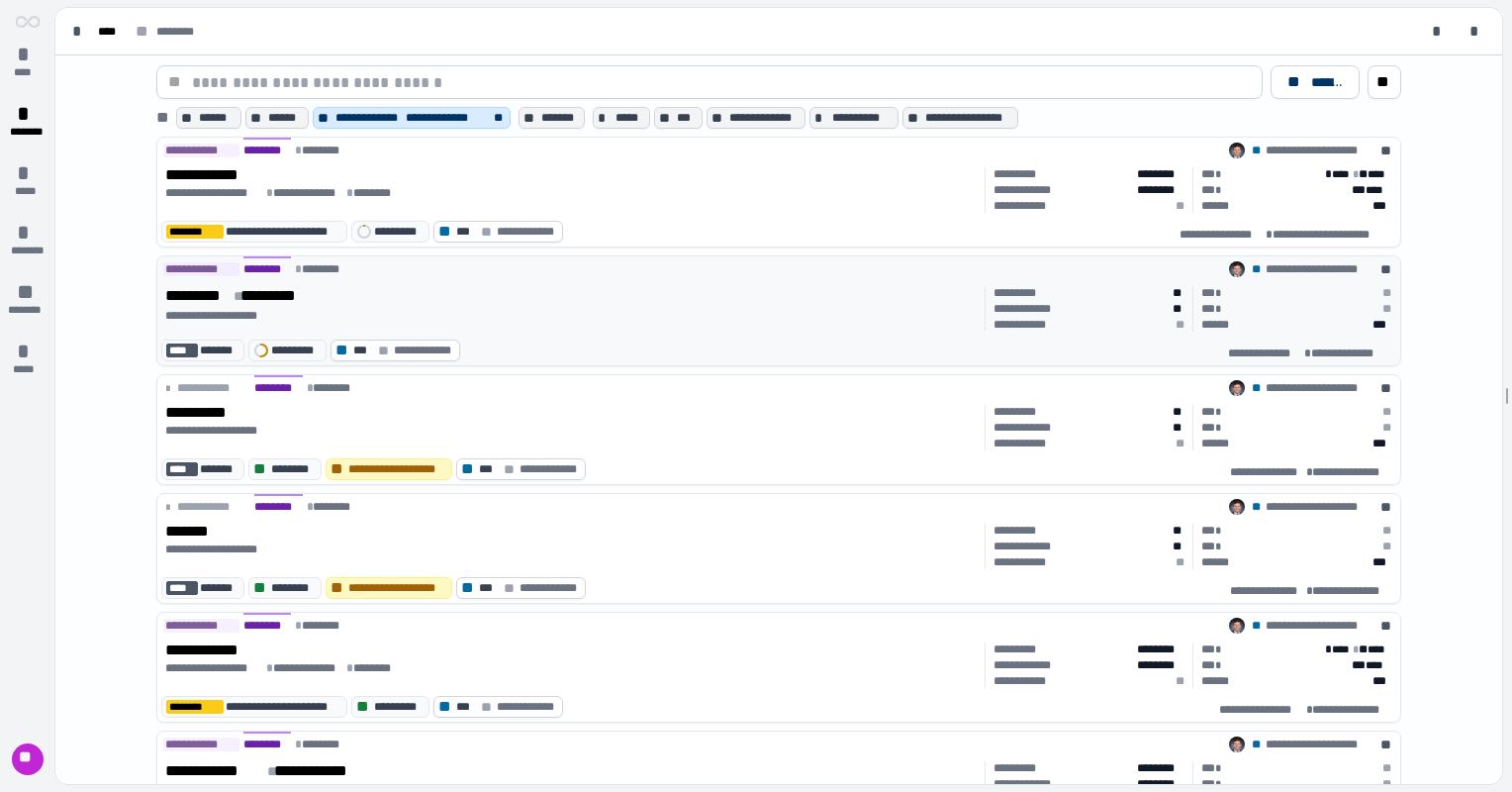 scroll, scrollTop: 0, scrollLeft: 0, axis: both 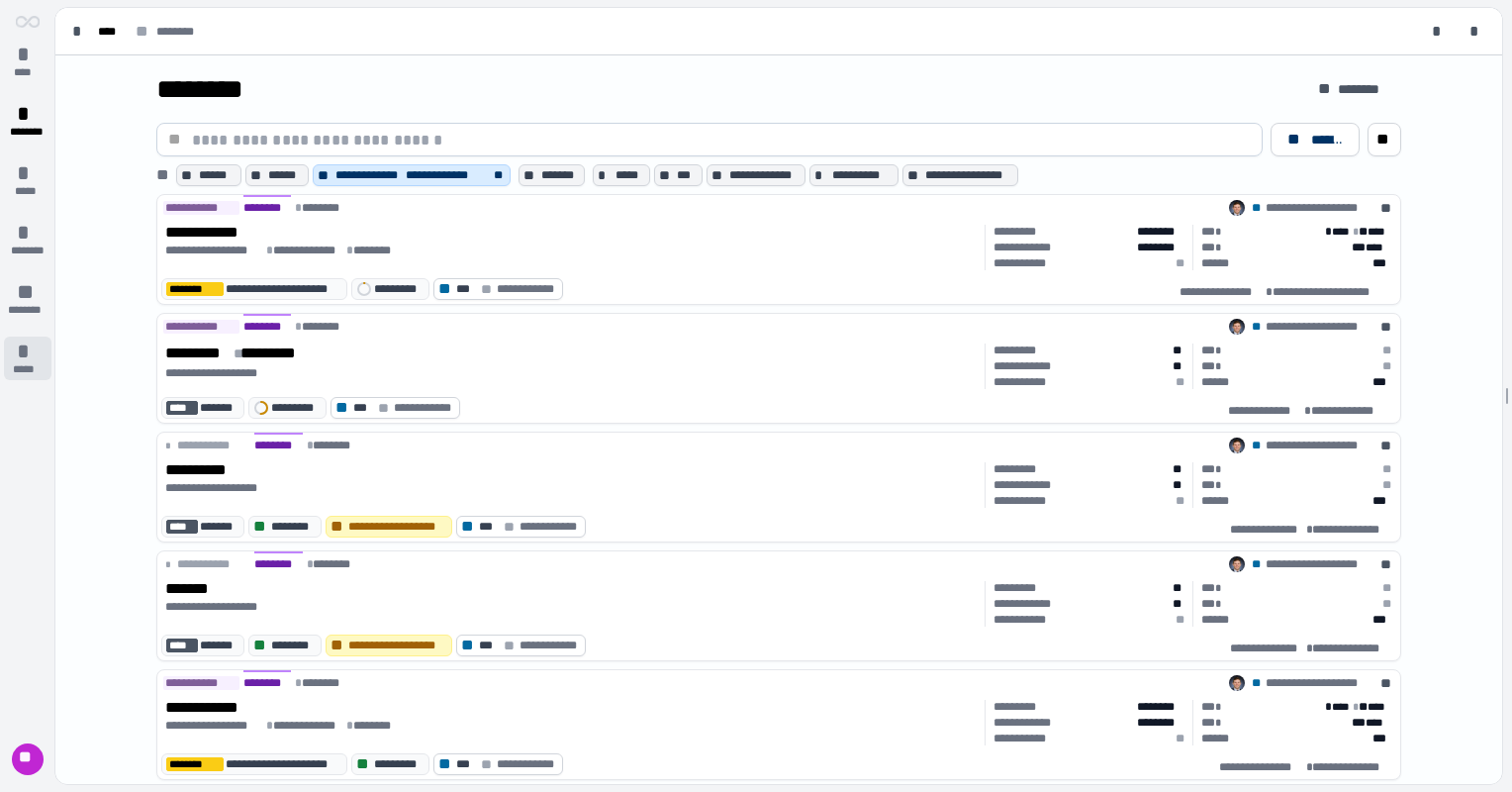click on "*" at bounding box center [28, 351] 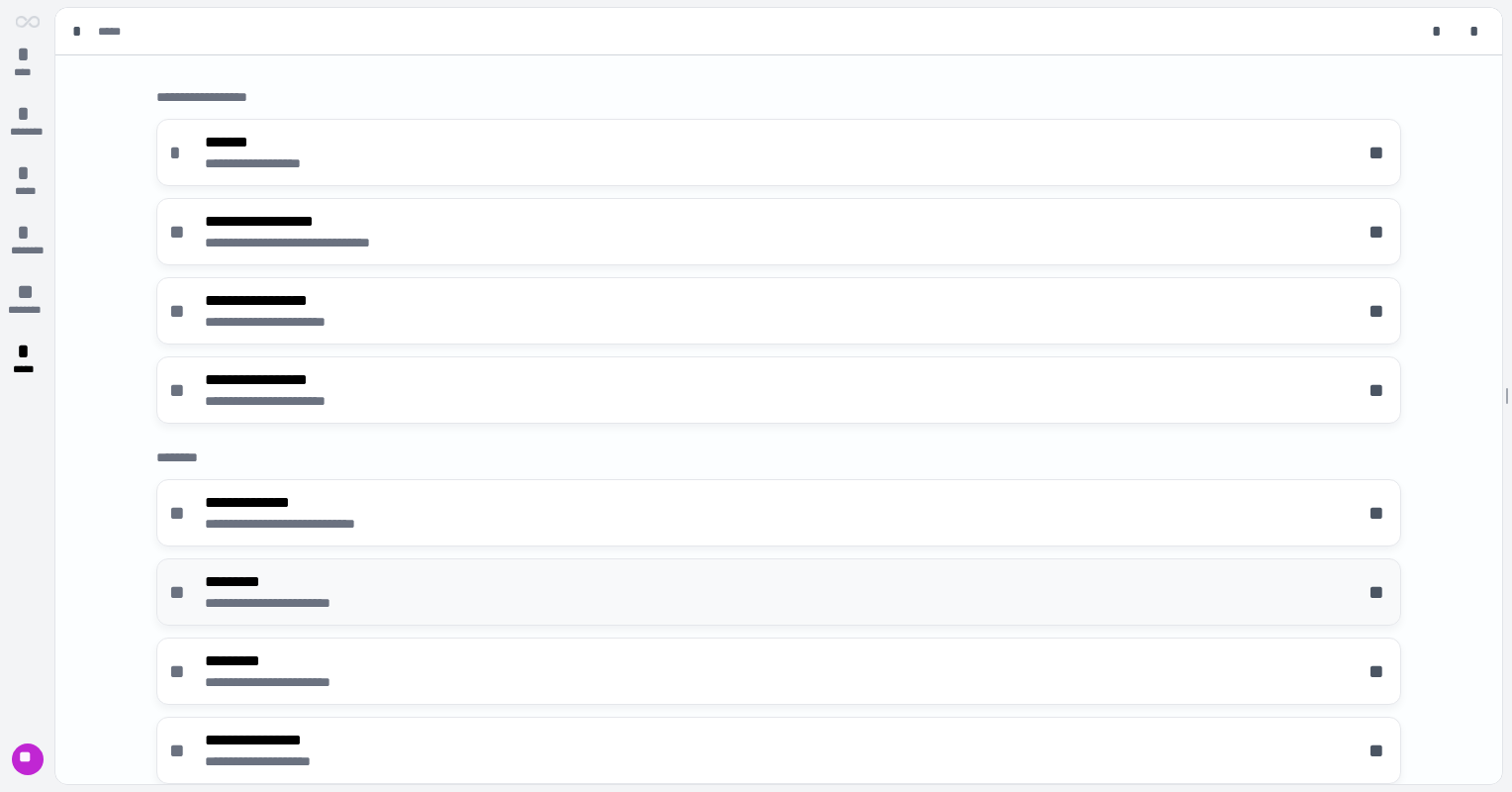 click on "**********" at bounding box center (779, 592) 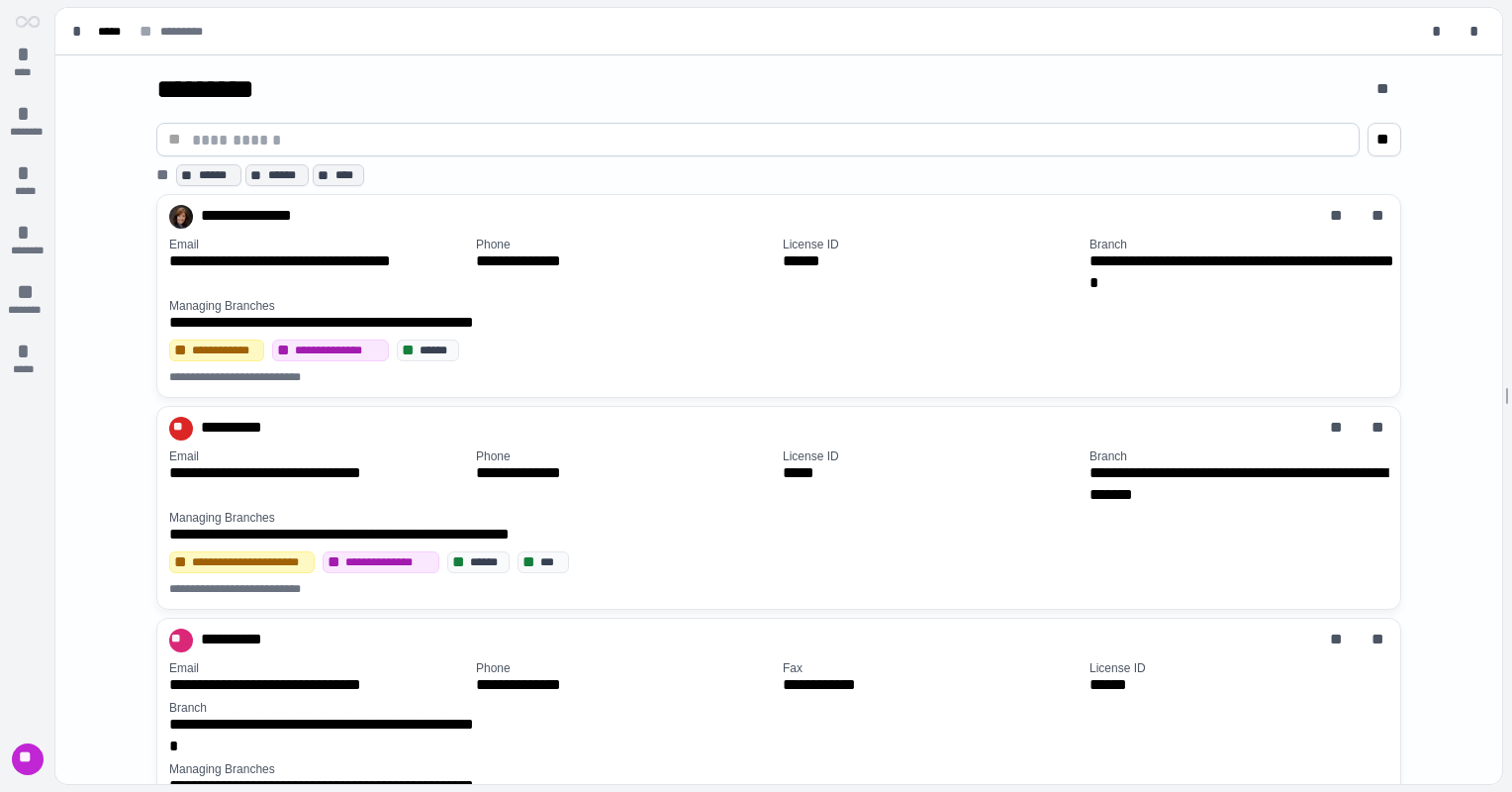 click on "** ** ** ** [NUMBER] ** [NUMBER] ** [NUMBER]" at bounding box center [779, 154] 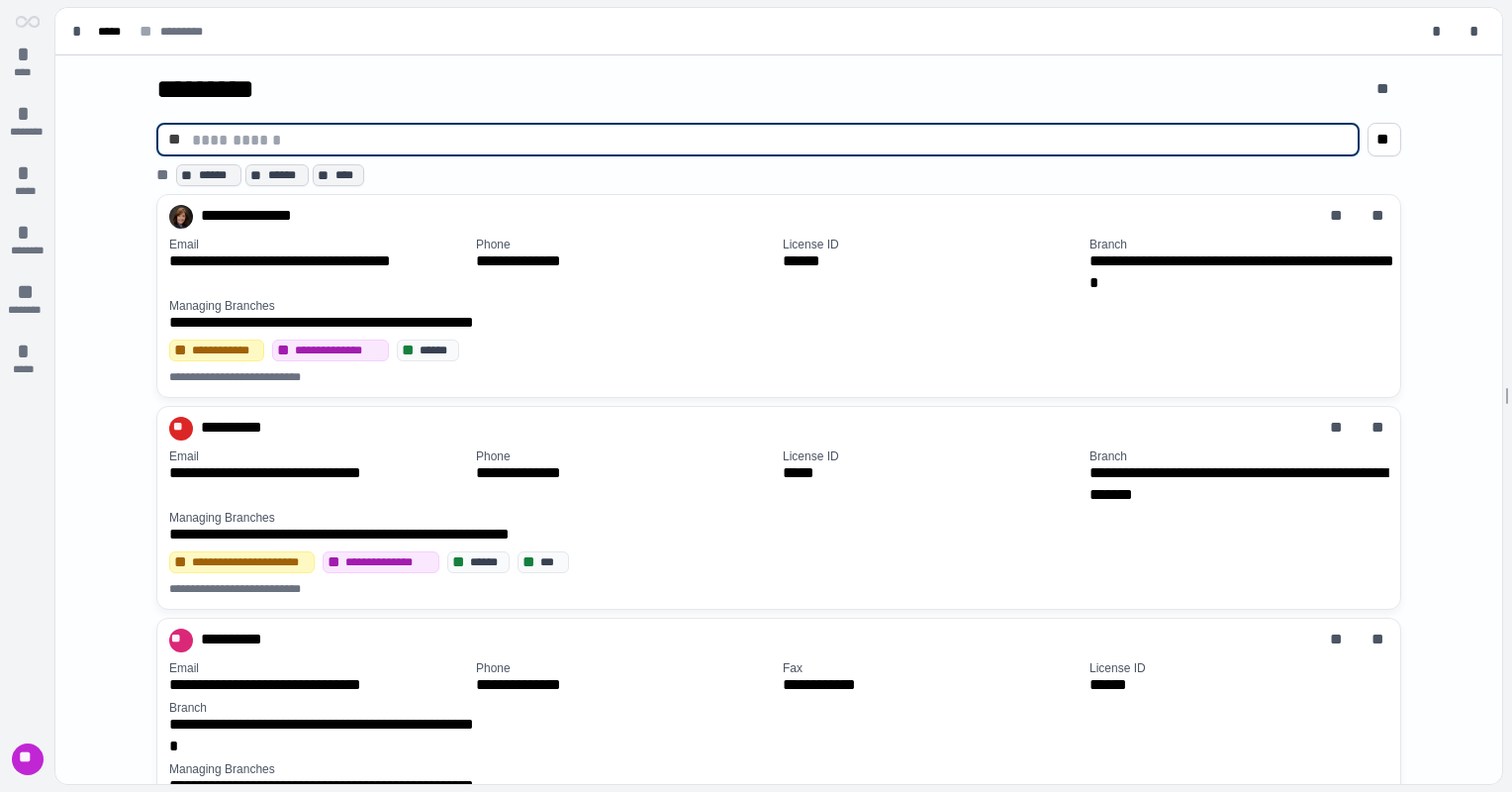 click at bounding box center [770, 140] 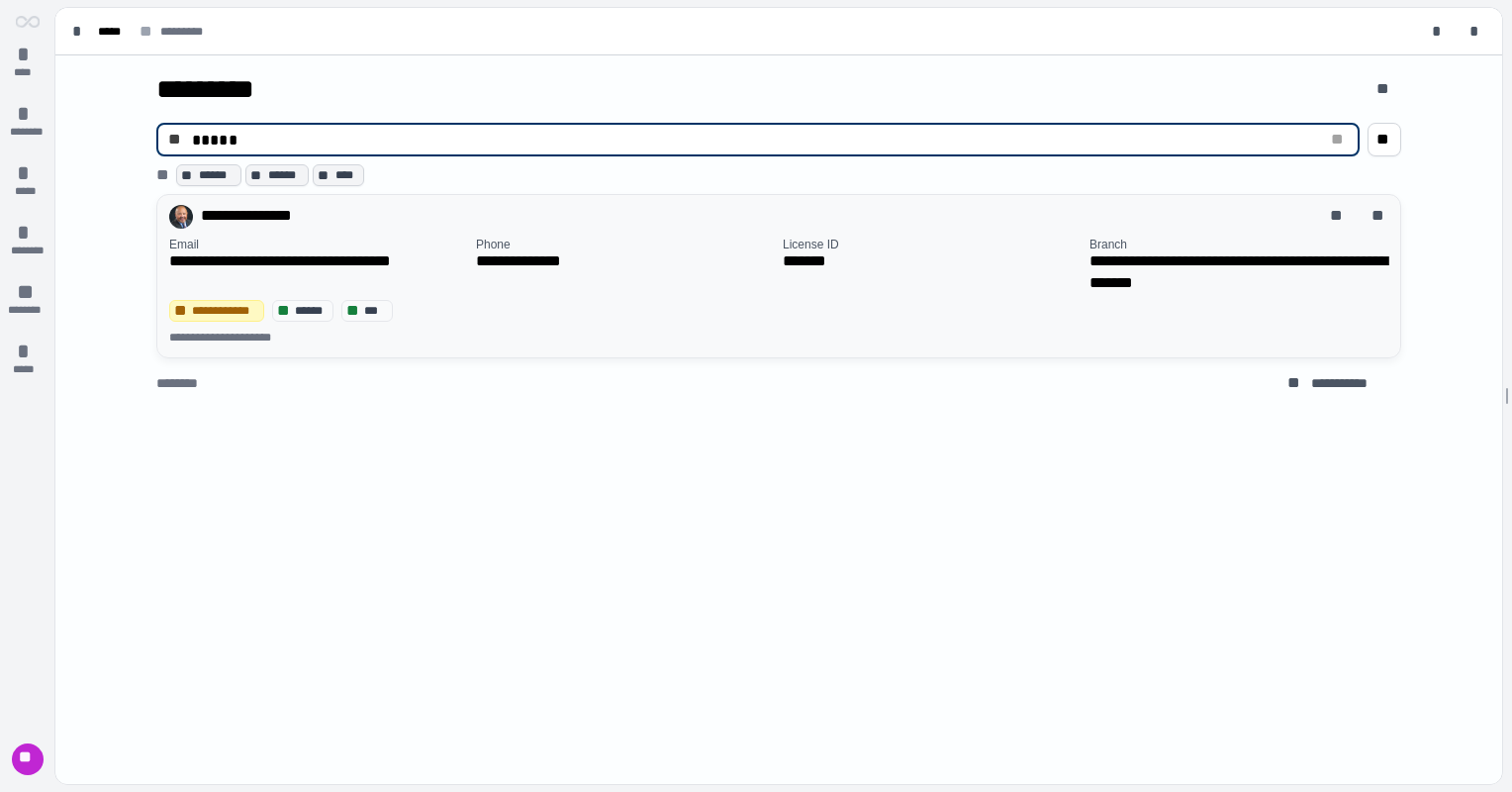 type on "*****" 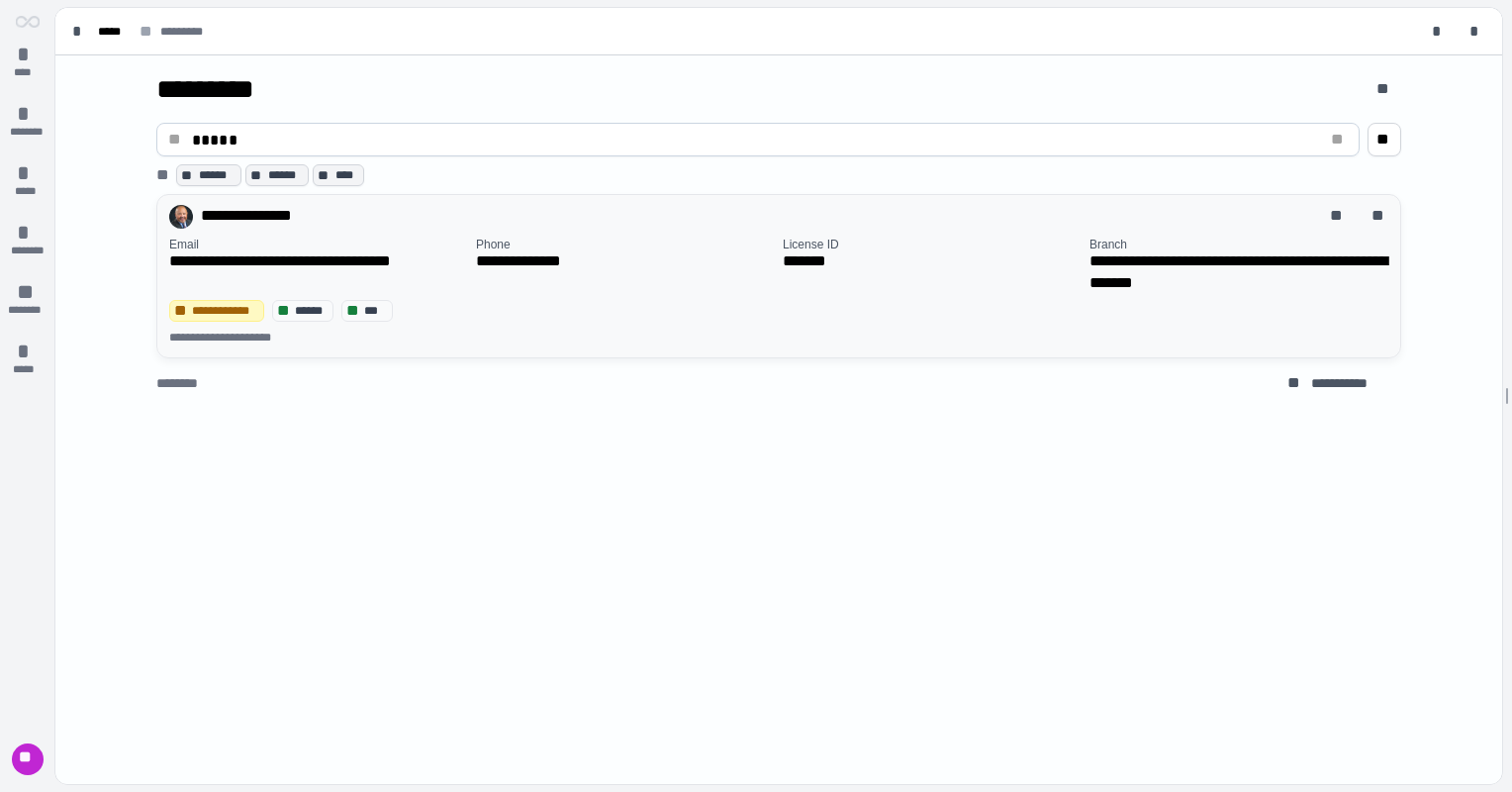 drag, startPoint x: 1140, startPoint y: 285, endPoint x: 1013, endPoint y: 293, distance: 127.25172 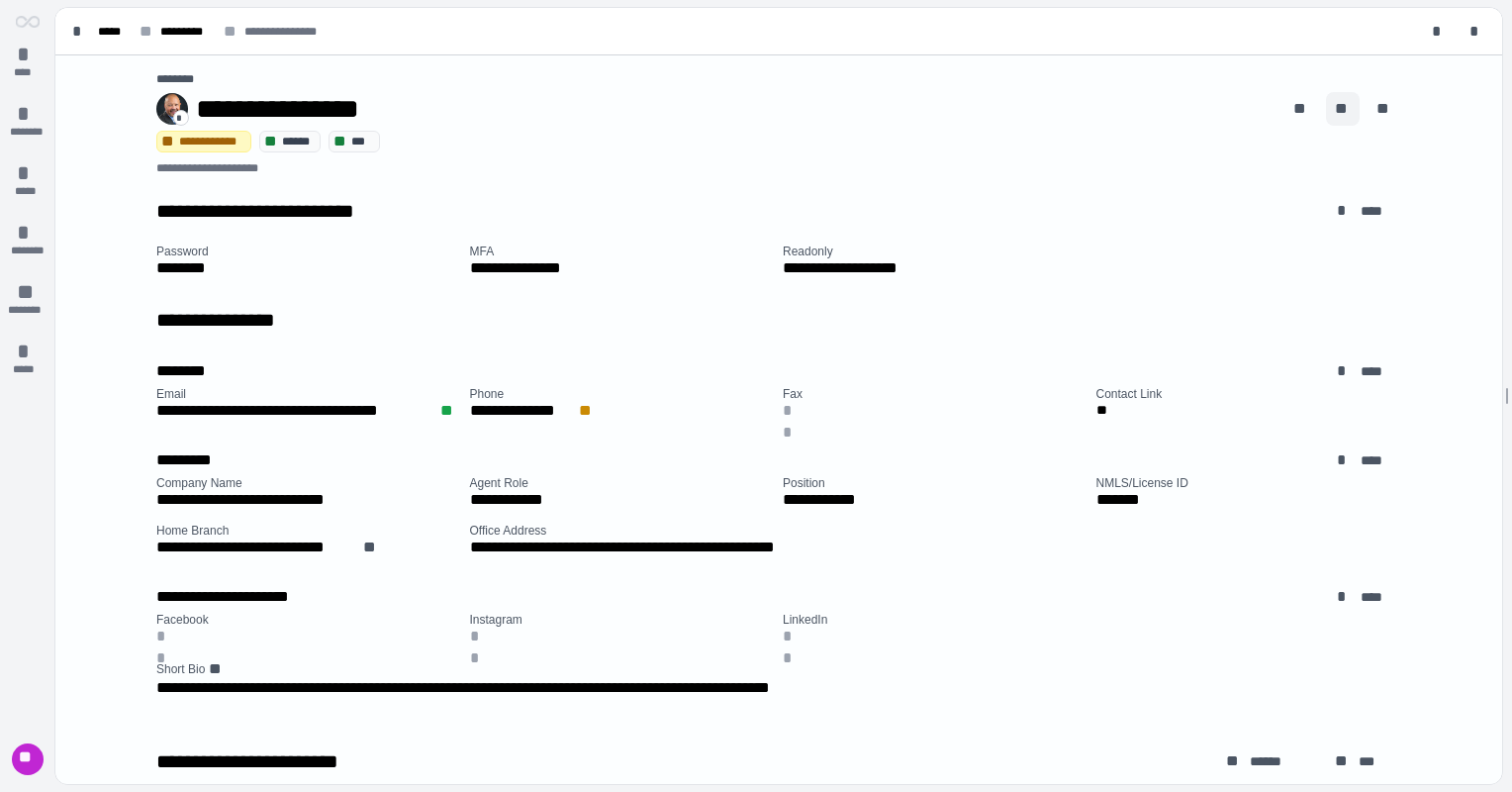 click on "**" at bounding box center [1343, 109] 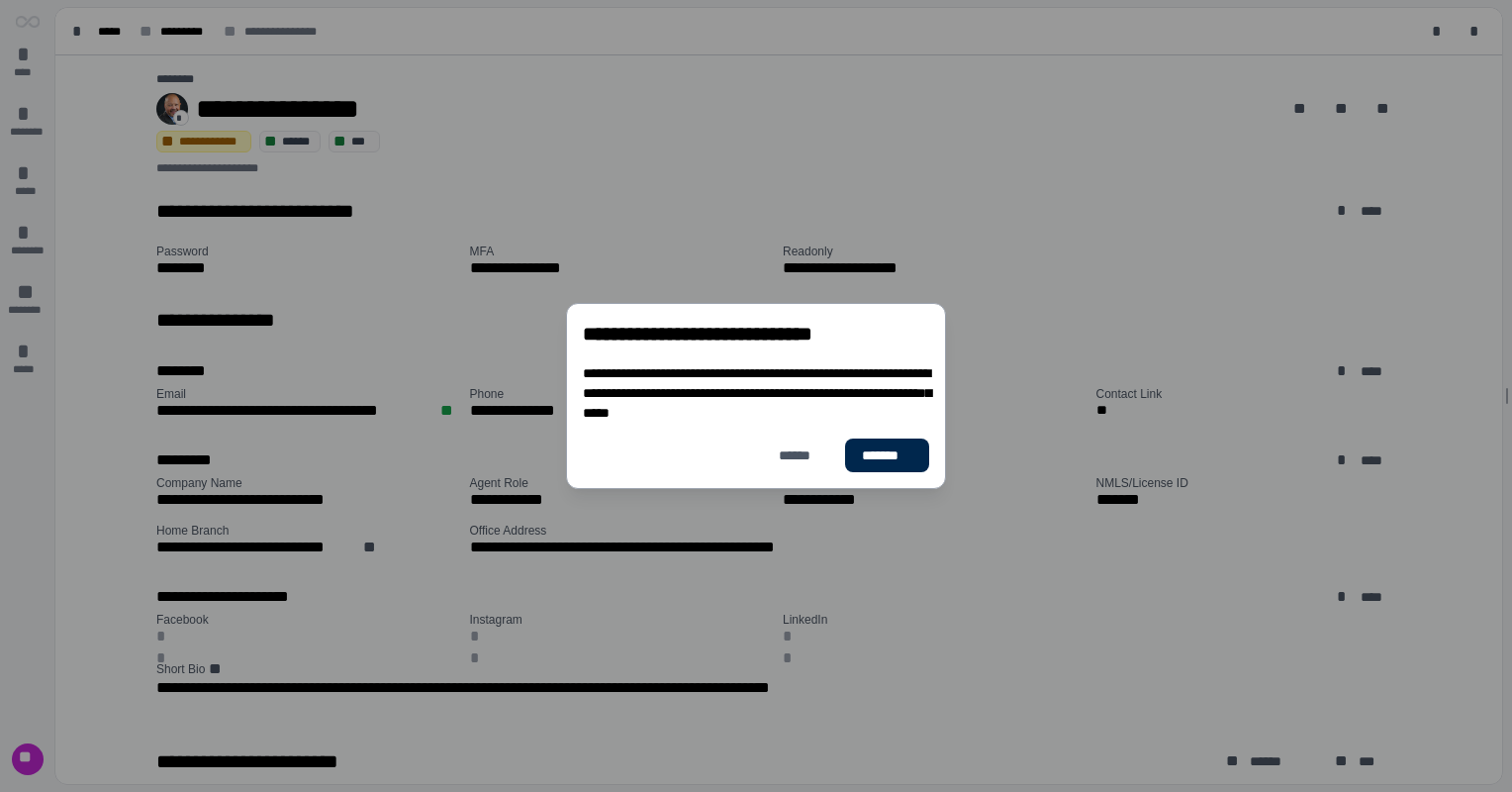 click on "*******" at bounding box center (887, 455) 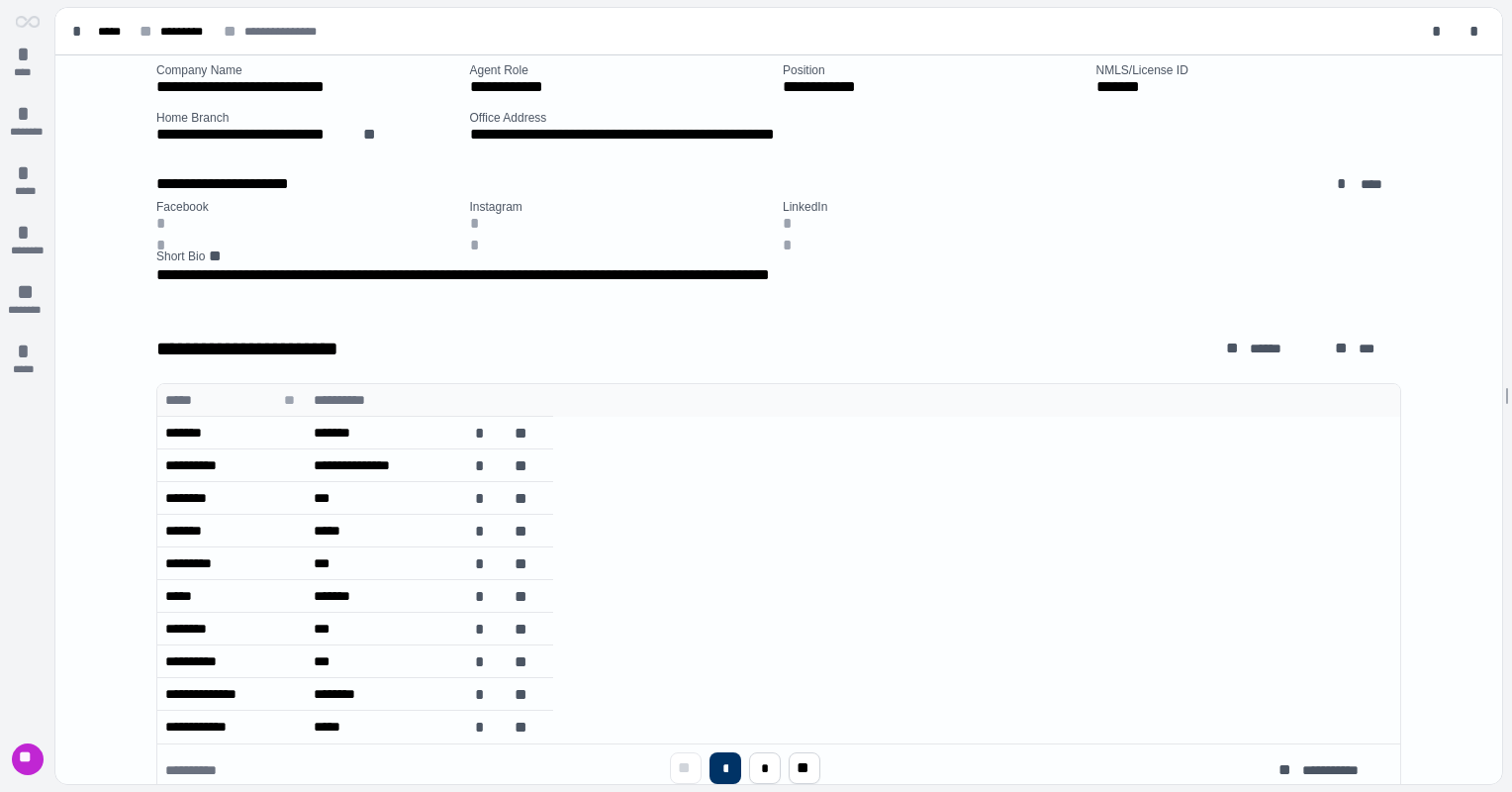 scroll, scrollTop: 495, scrollLeft: 0, axis: vertical 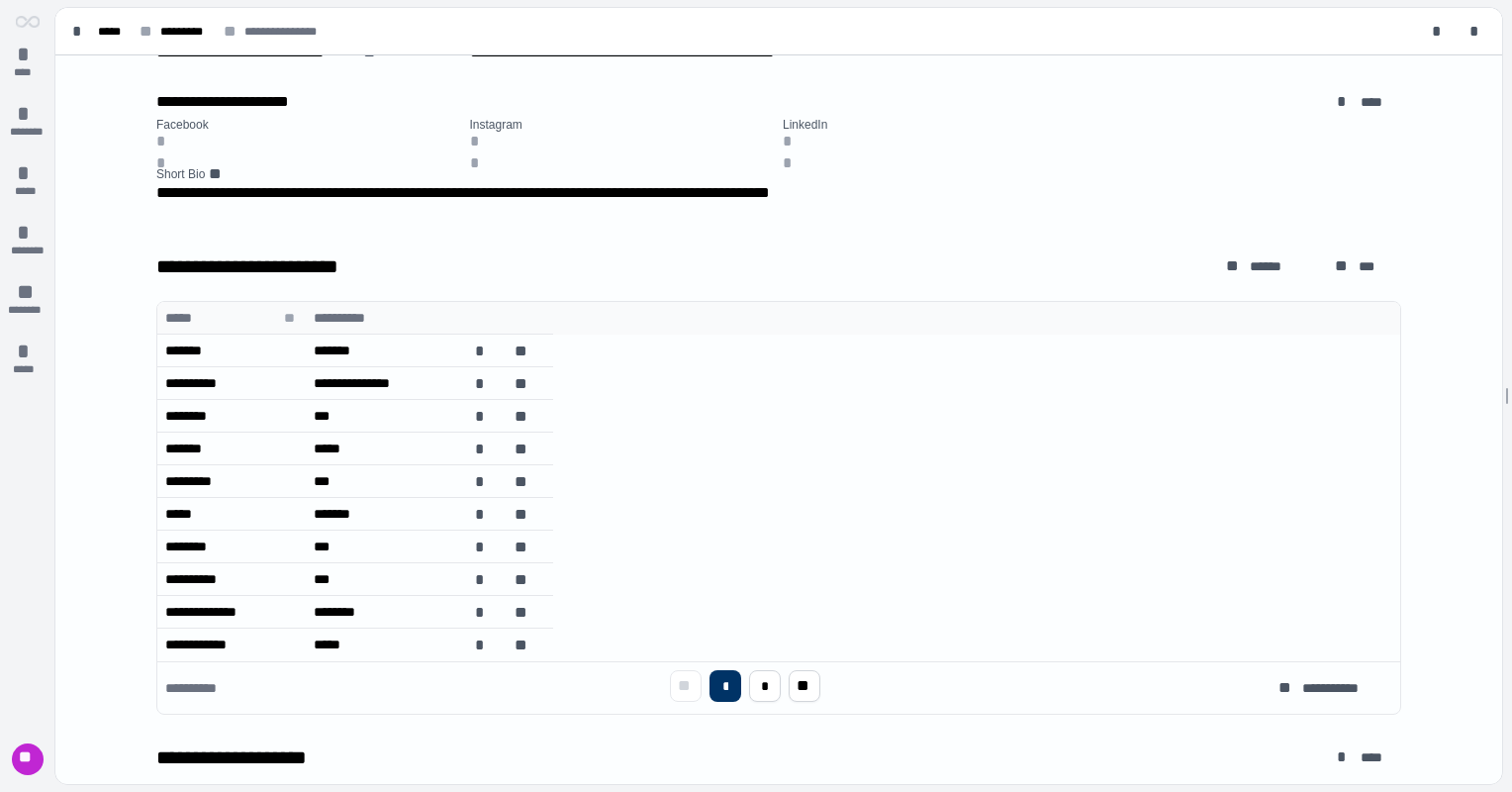 click on "*" at bounding box center [765, 686] 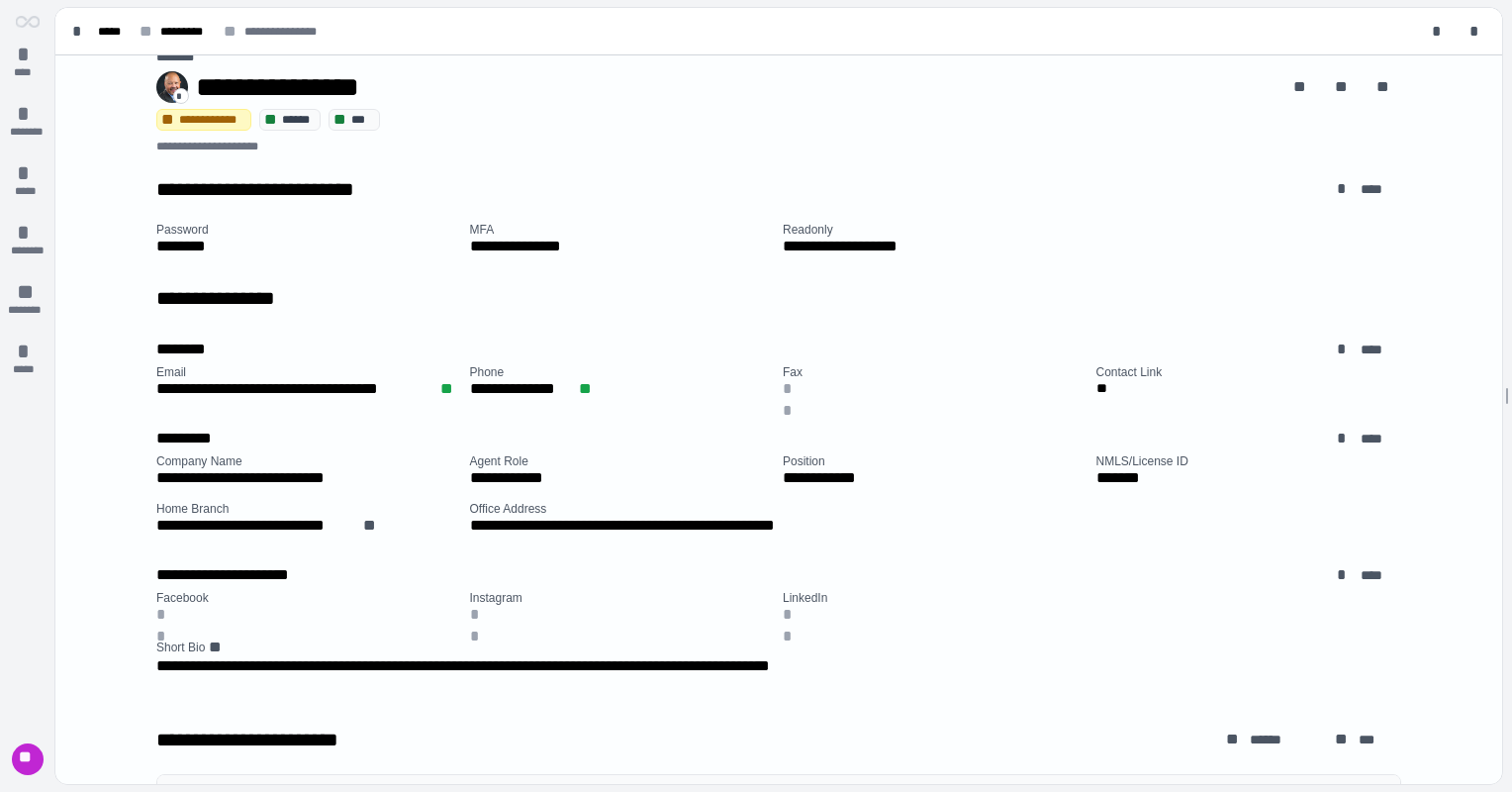 scroll, scrollTop: 0, scrollLeft: 0, axis: both 